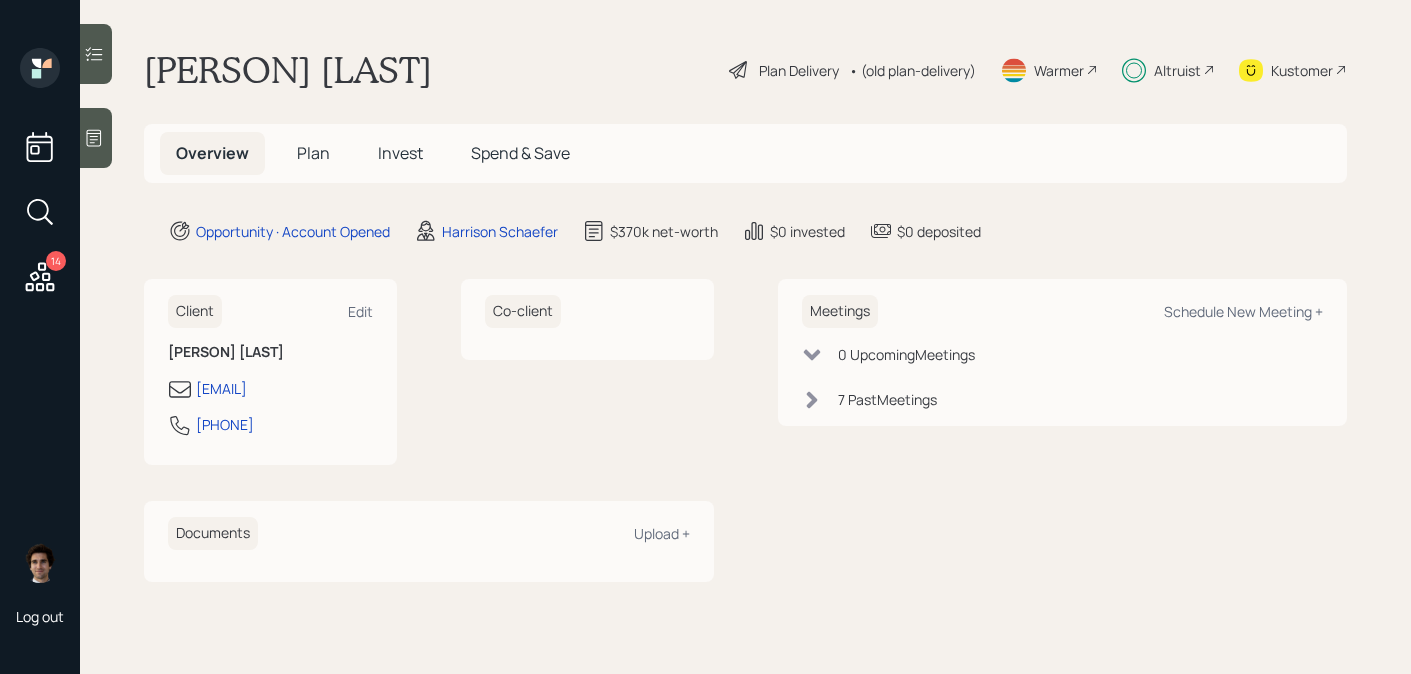 scroll, scrollTop: 0, scrollLeft: 0, axis: both 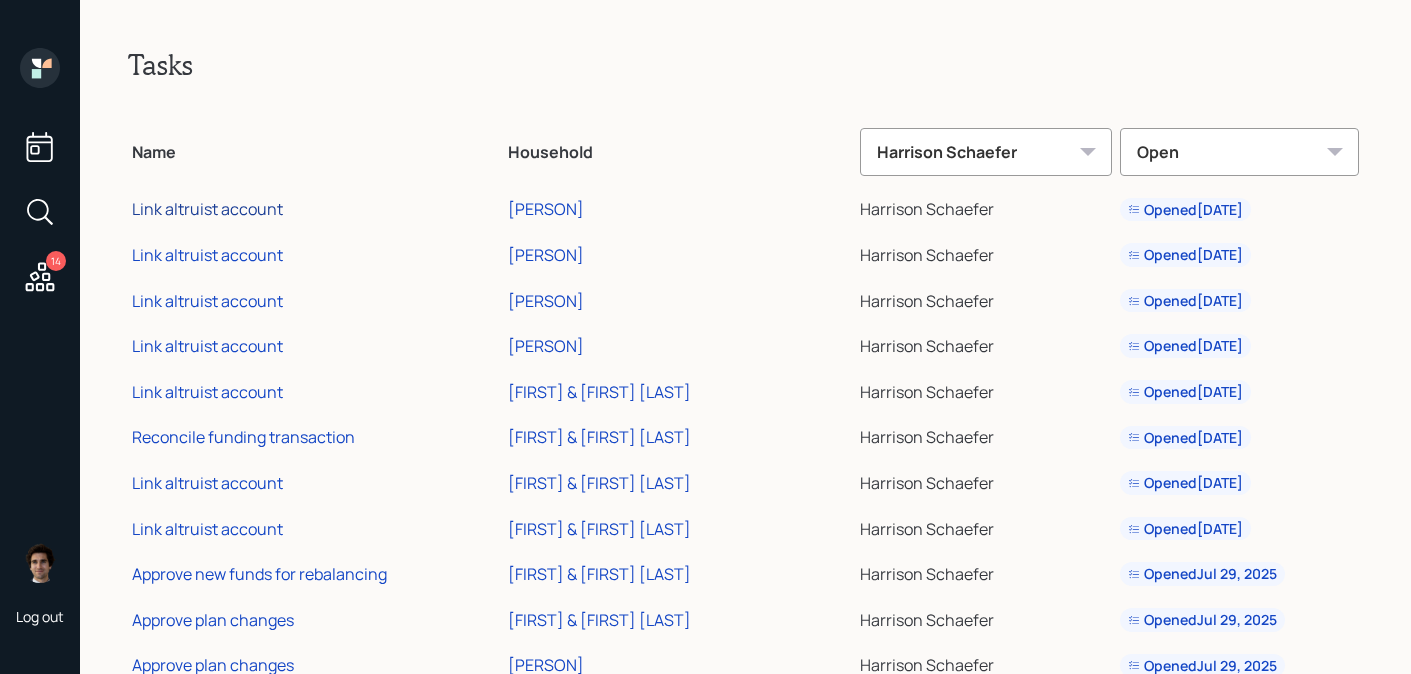 click on "Link altruist account" at bounding box center [207, 209] 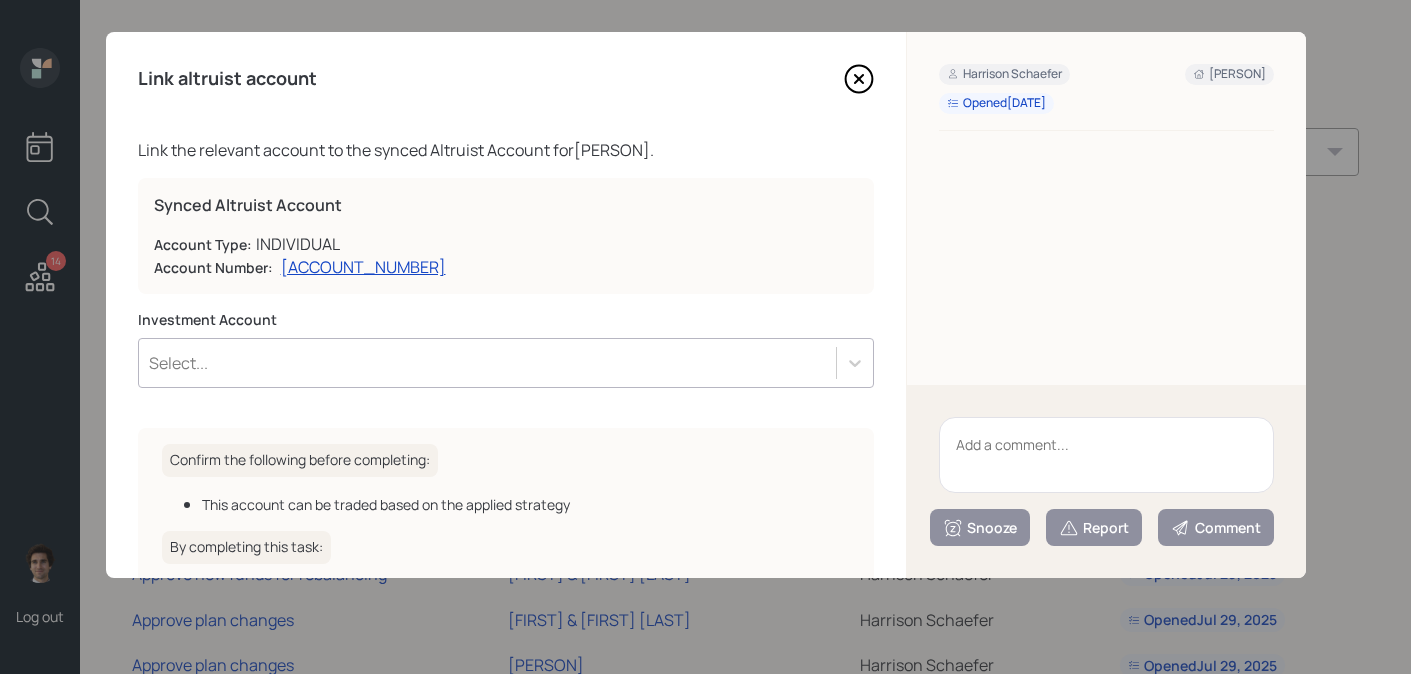 click at bounding box center [1106, 455] 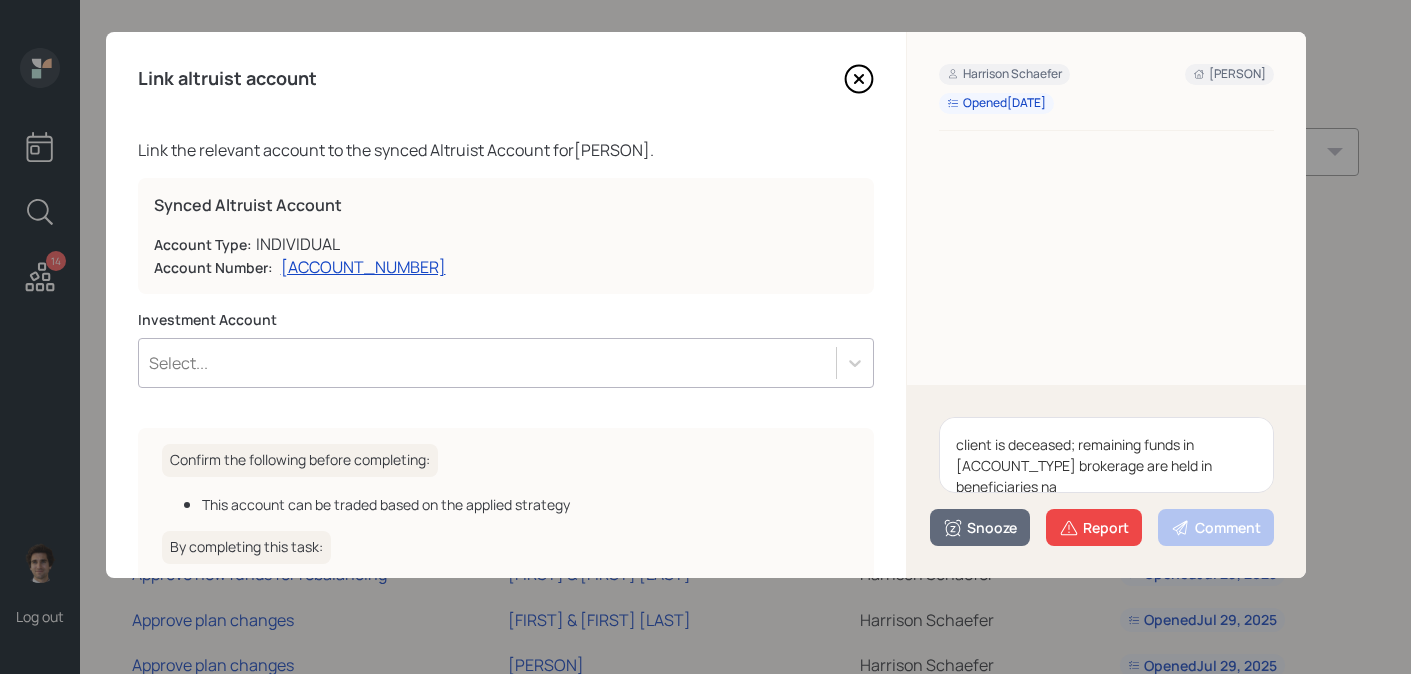 scroll, scrollTop: 4, scrollLeft: 0, axis: vertical 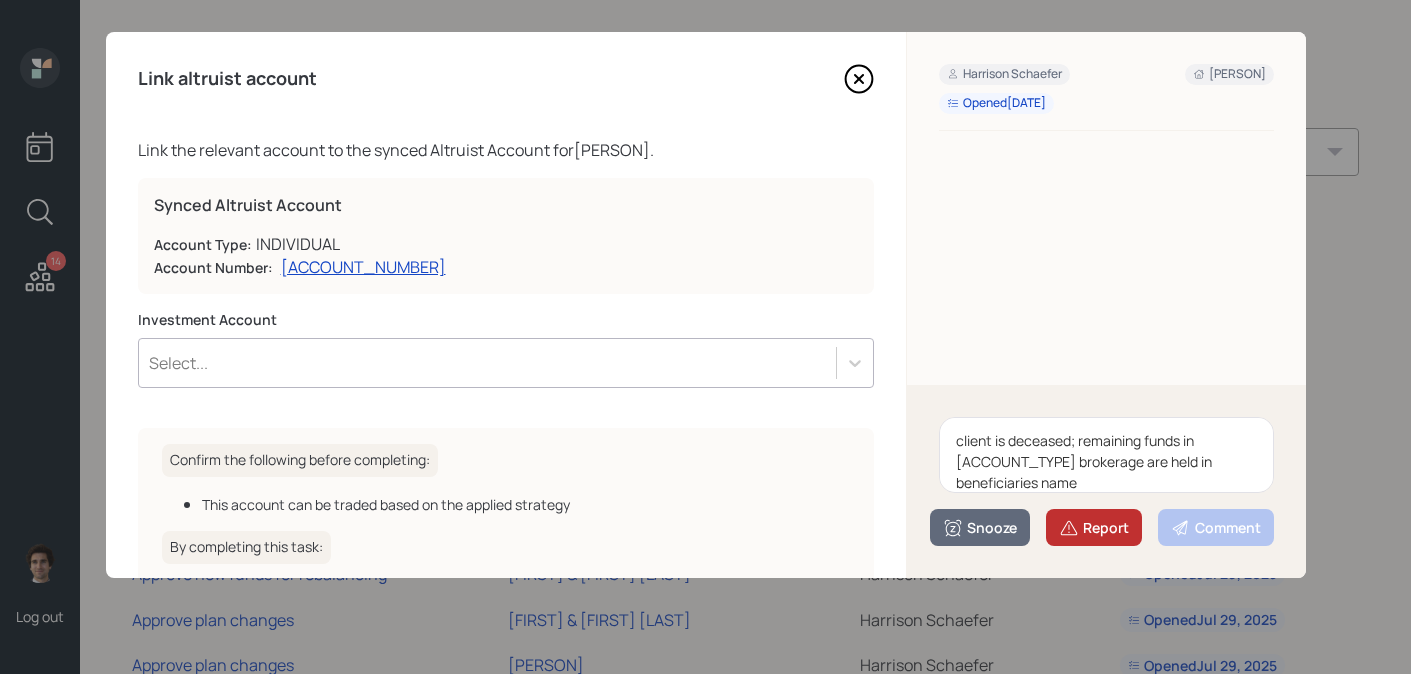 type on "client is deceased; remaining funds in [ACCOUNT_TYPE] brokerage are held in beneficiaries name" 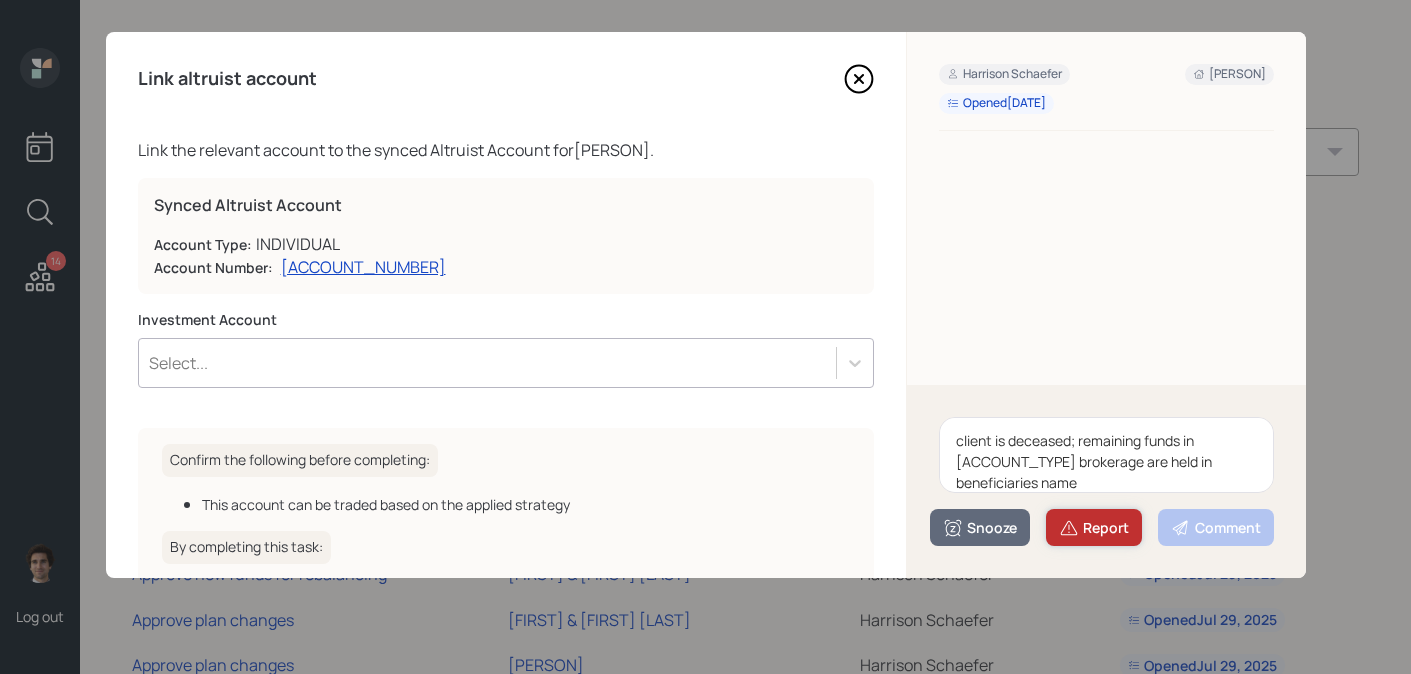 click on "Report" at bounding box center [1094, 528] 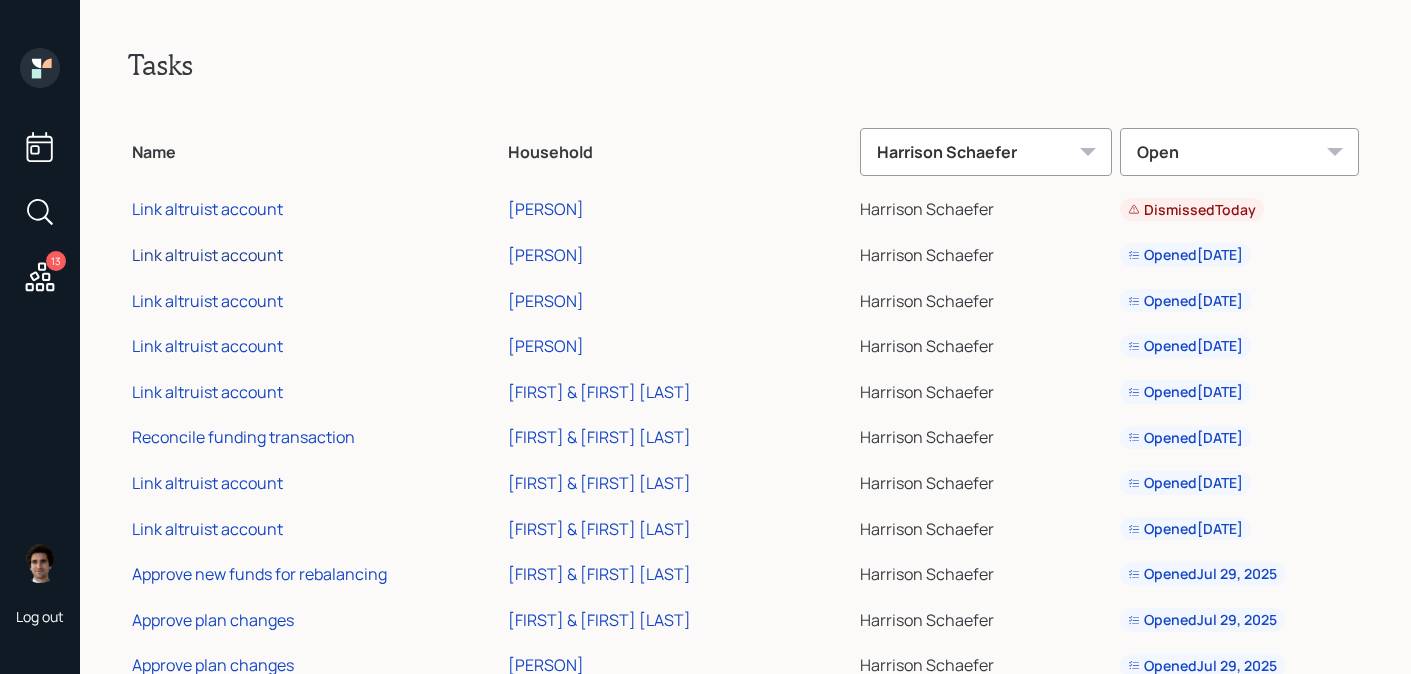 click on "Link altruist account" at bounding box center [207, 255] 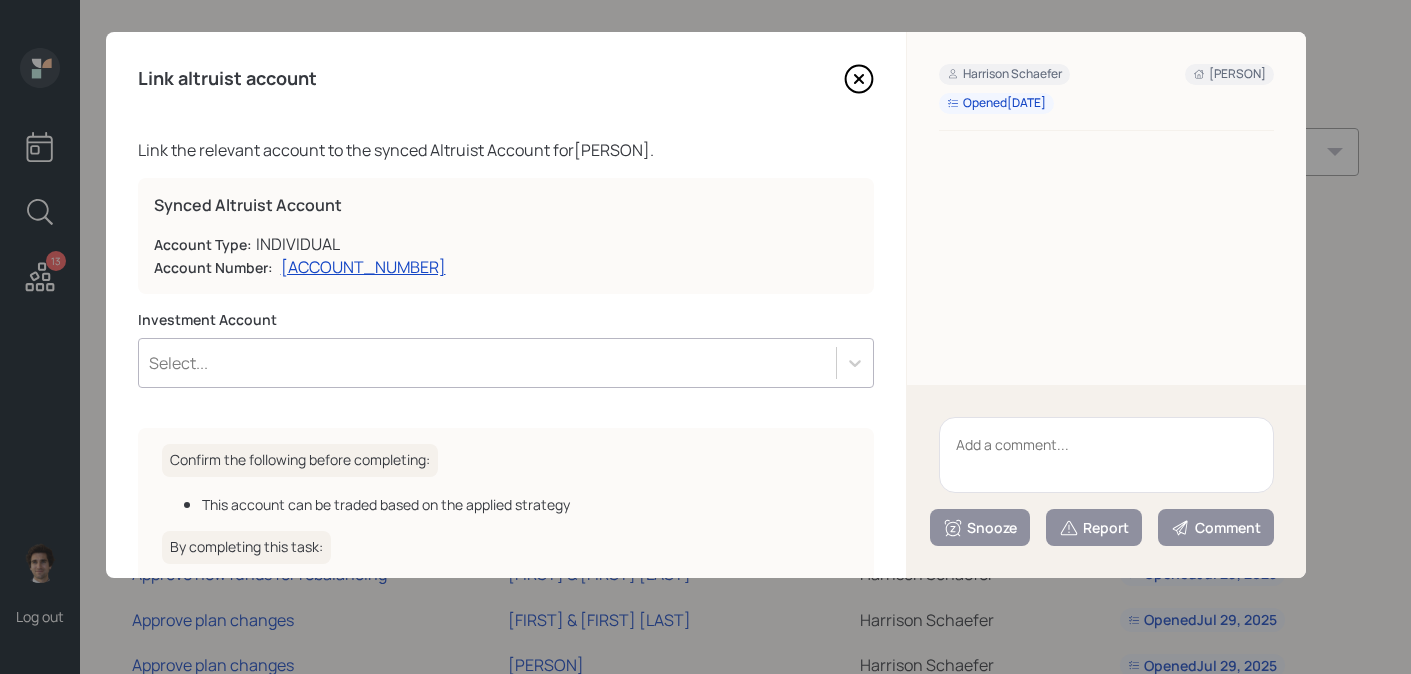 click on "Link altruist account Link the relevant account to the synced Altruist Account for [PERSON] . Synced Altruist Account Account Type: INDIVIDUAL Account Number: [ACCOUNT_NUMBER] Investment Account Select... Confirm the following before completing: This account can be traded based on the applied strategy By completing this task: This account will be rebalanced based on the target portfolio Complete" at bounding box center [506, 305] 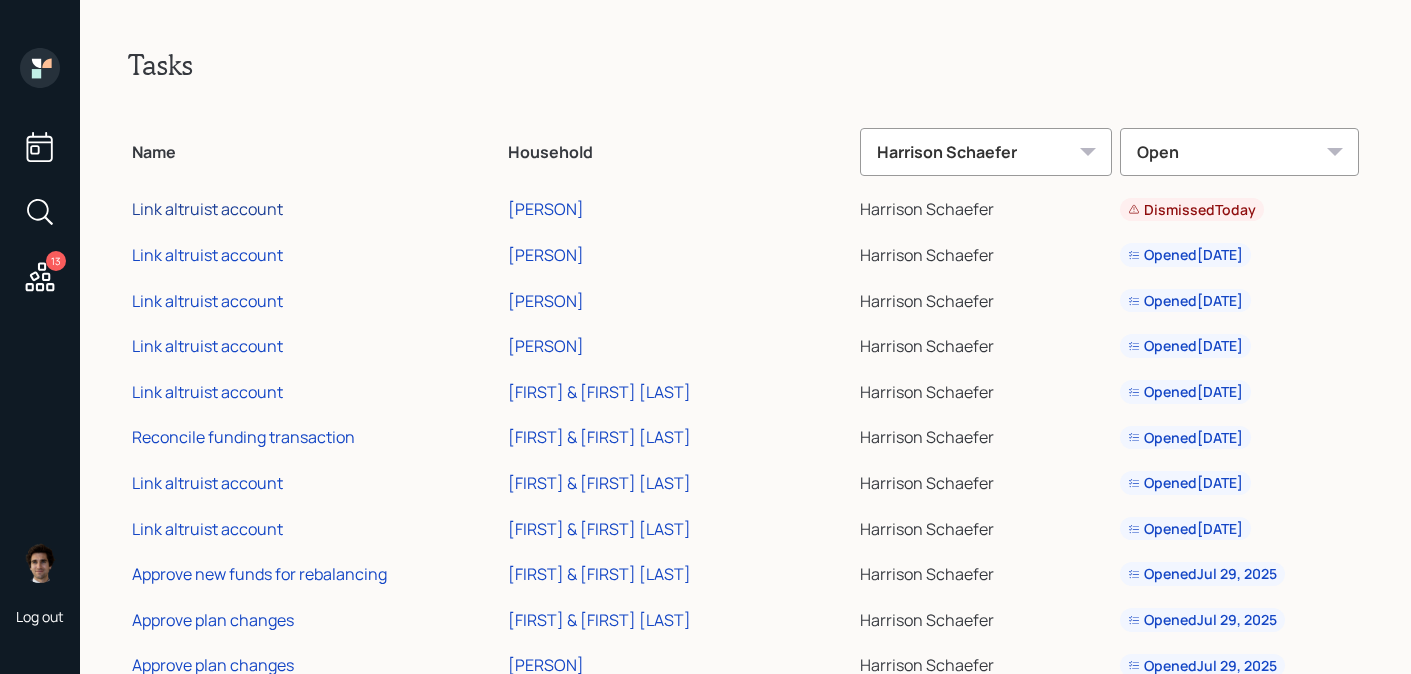 click on "Link altruist account" at bounding box center [207, 209] 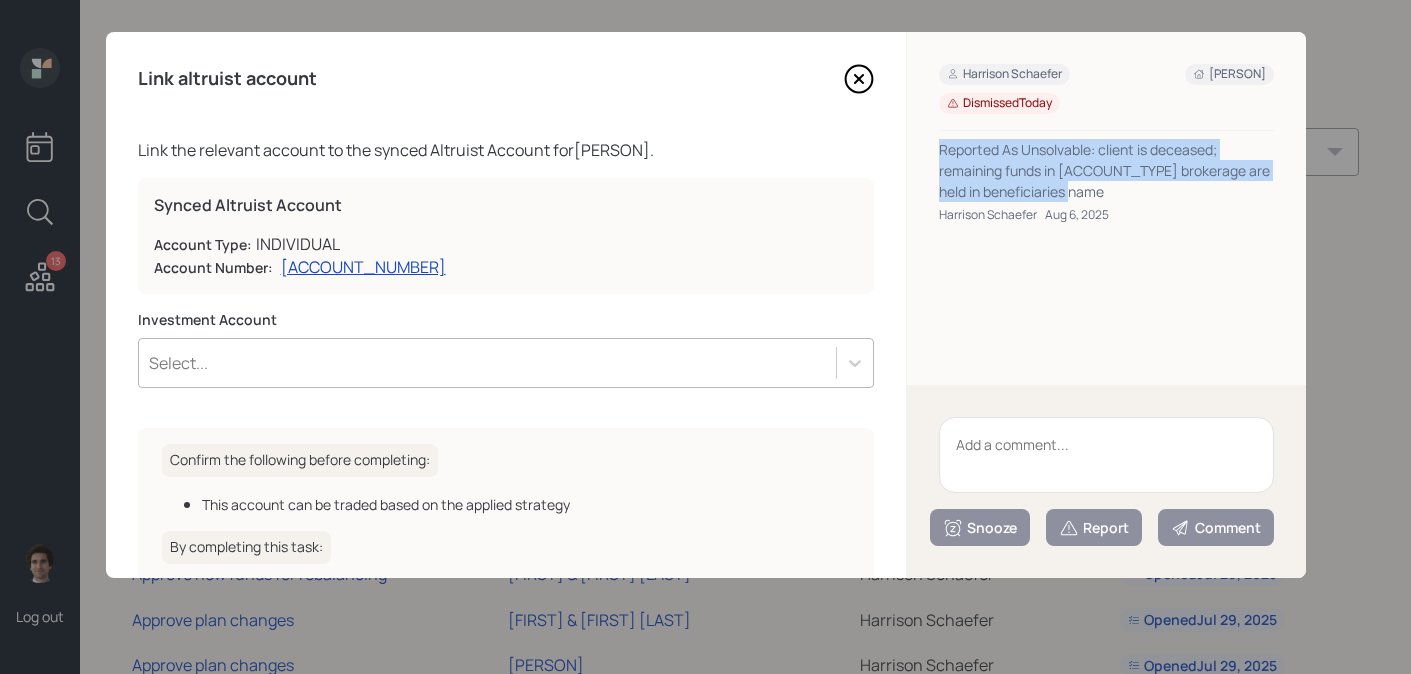 drag, startPoint x: 1087, startPoint y: 187, endPoint x: 917, endPoint y: 133, distance: 178.3704 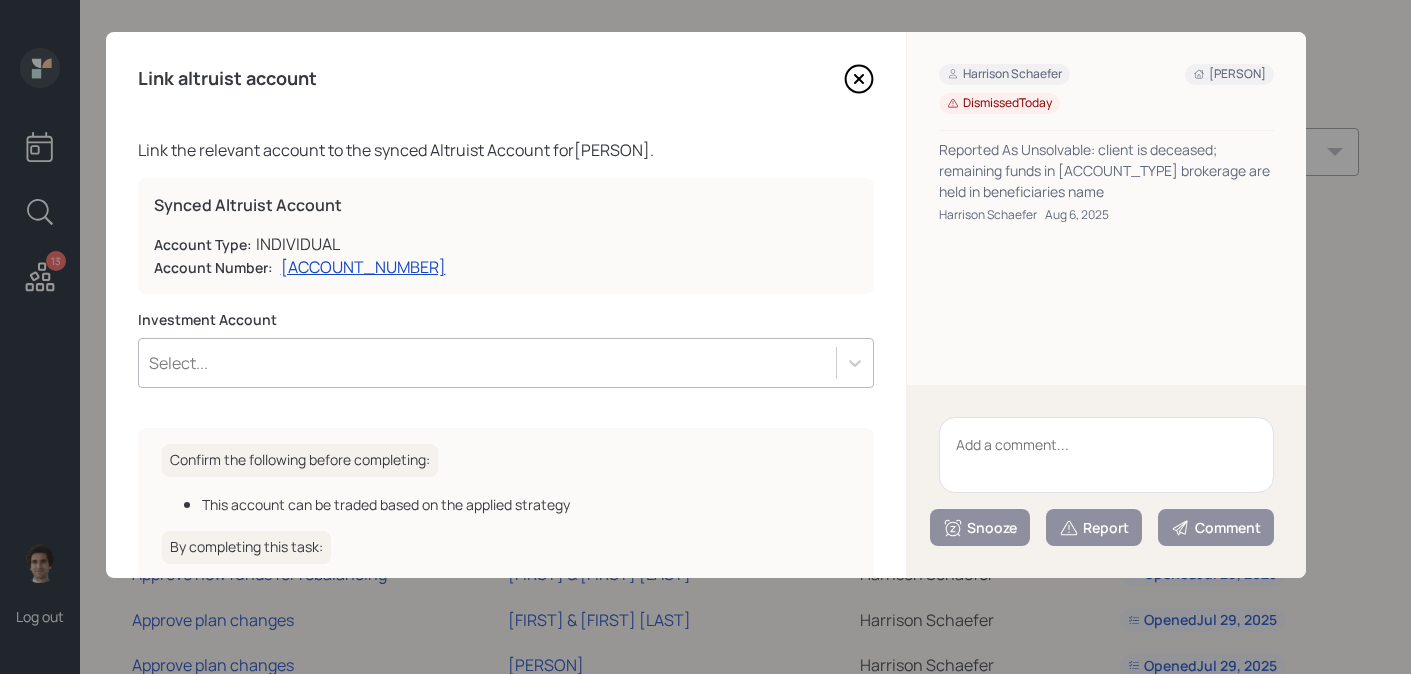 click 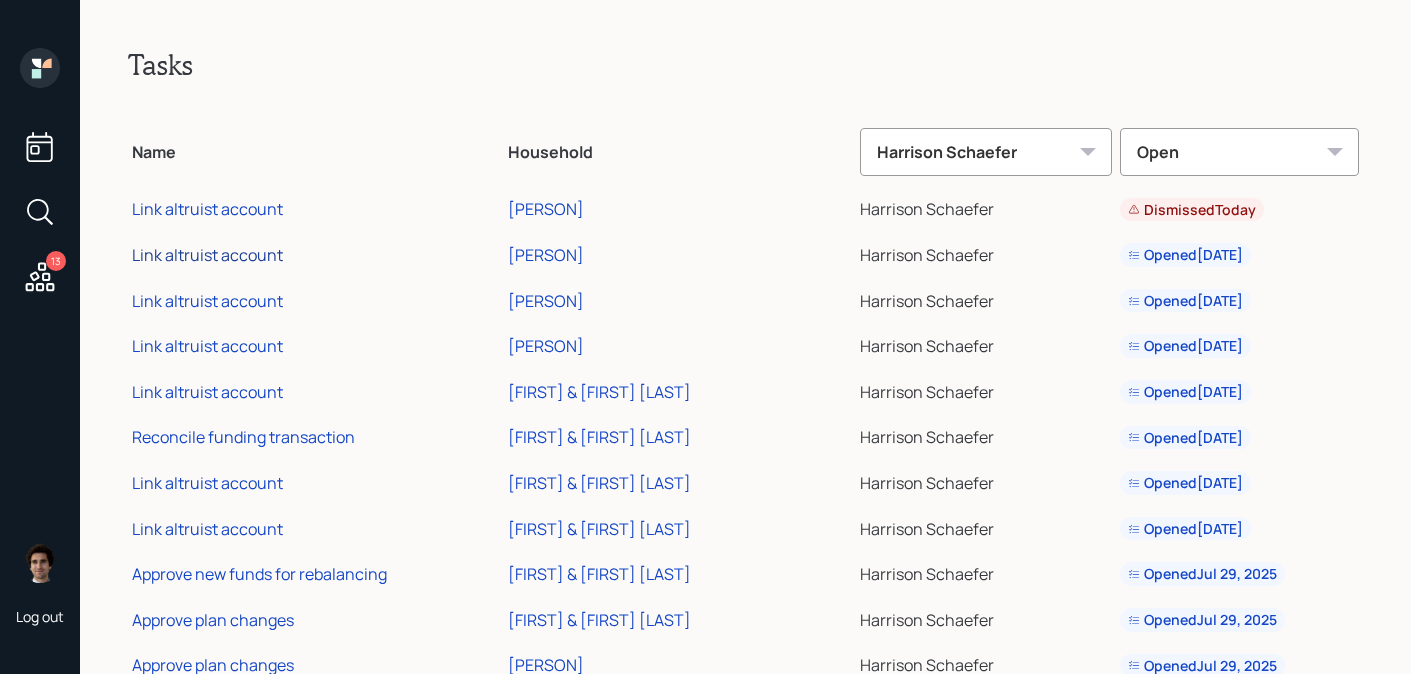 click on "Link altruist account" at bounding box center (207, 255) 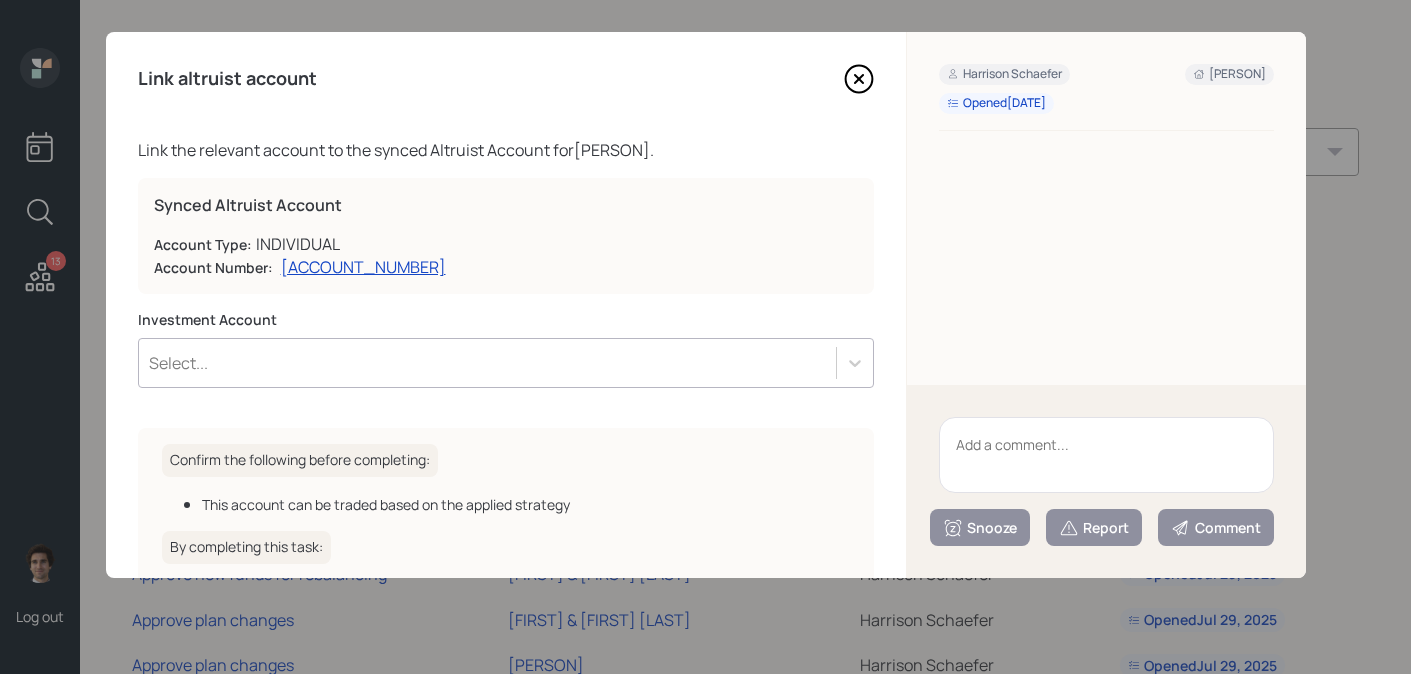 click at bounding box center [1106, 455] 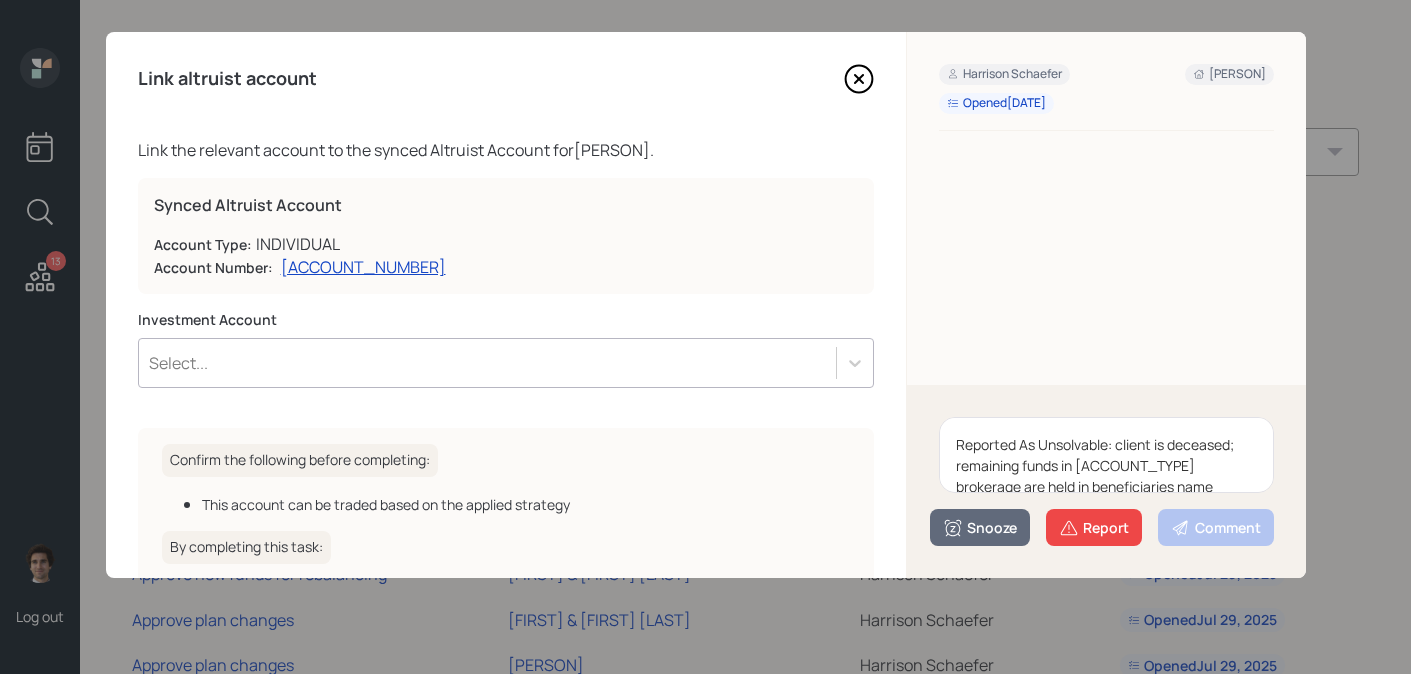 scroll, scrollTop: 25, scrollLeft: 0, axis: vertical 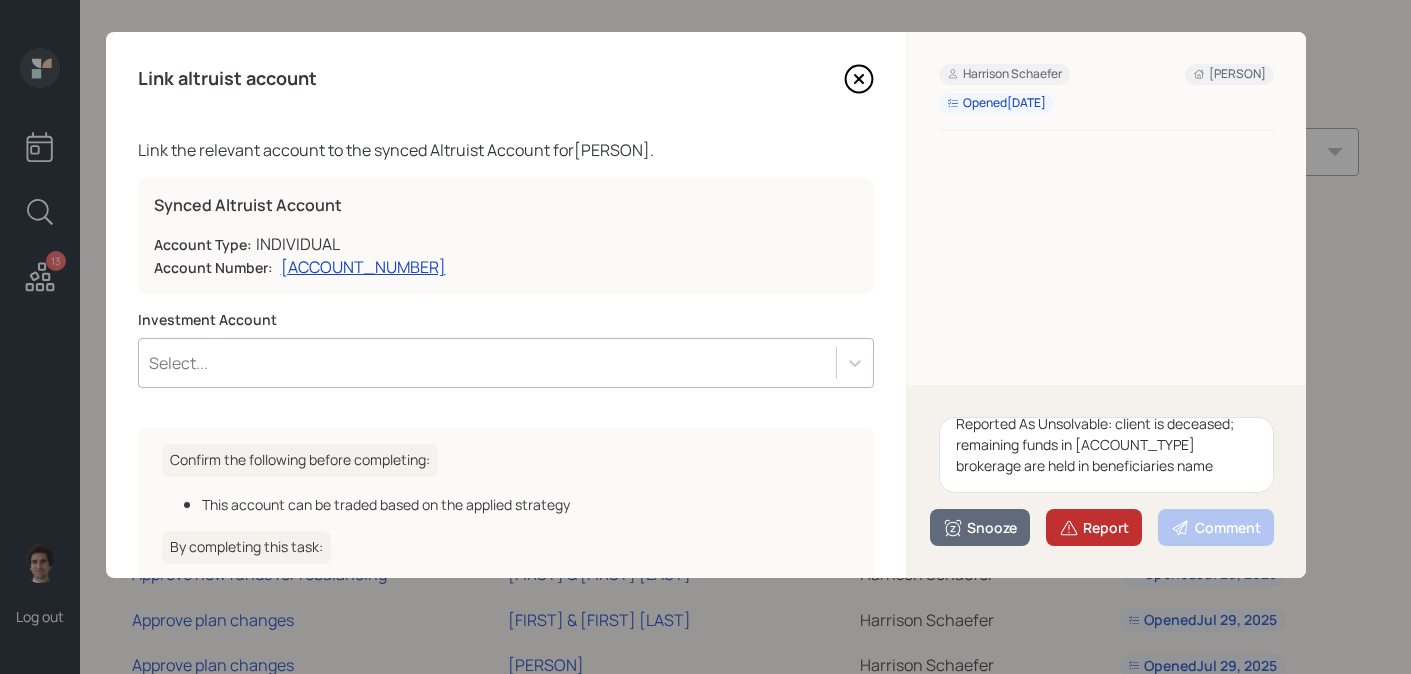type on "Reported As Unsolvable: client is deceased; remaining funds in [ACCOUNT_TYPE] brokerage are held in beneficiaries name" 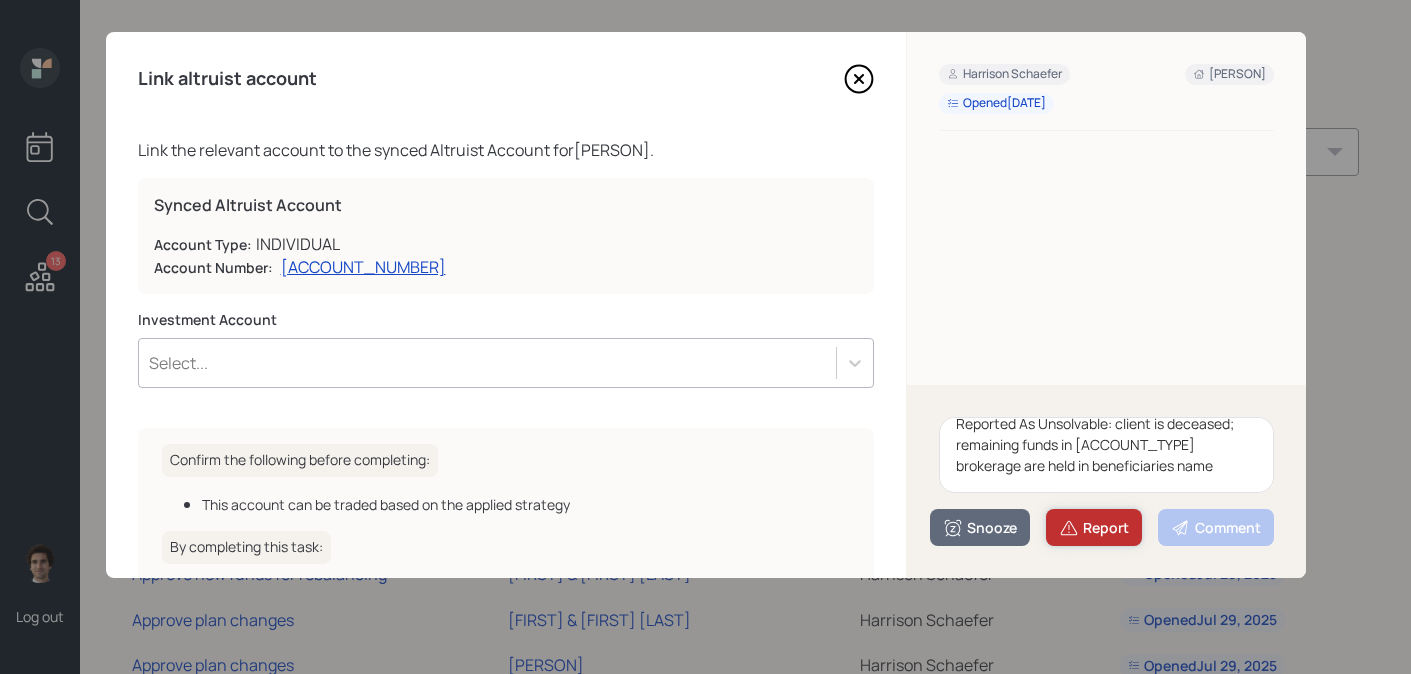 click on "Report" at bounding box center [1094, 528] 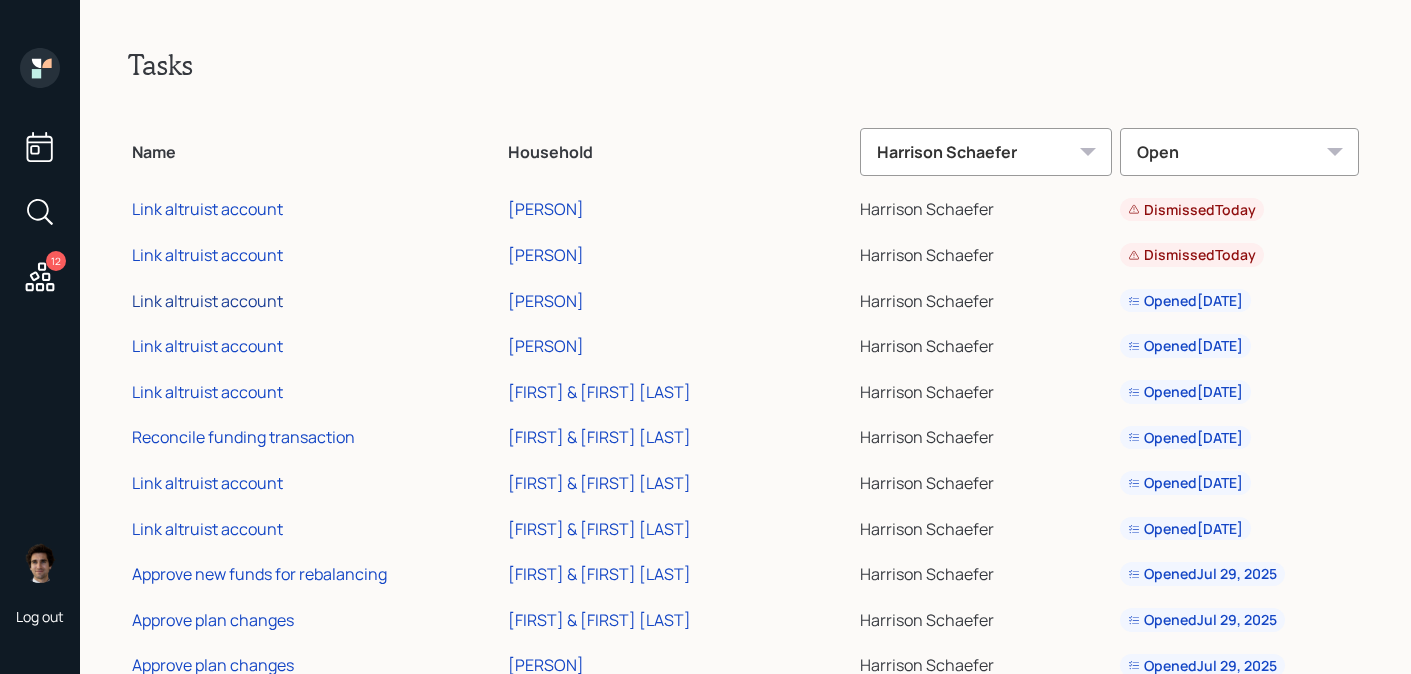 click on "Link altruist account" at bounding box center (207, 301) 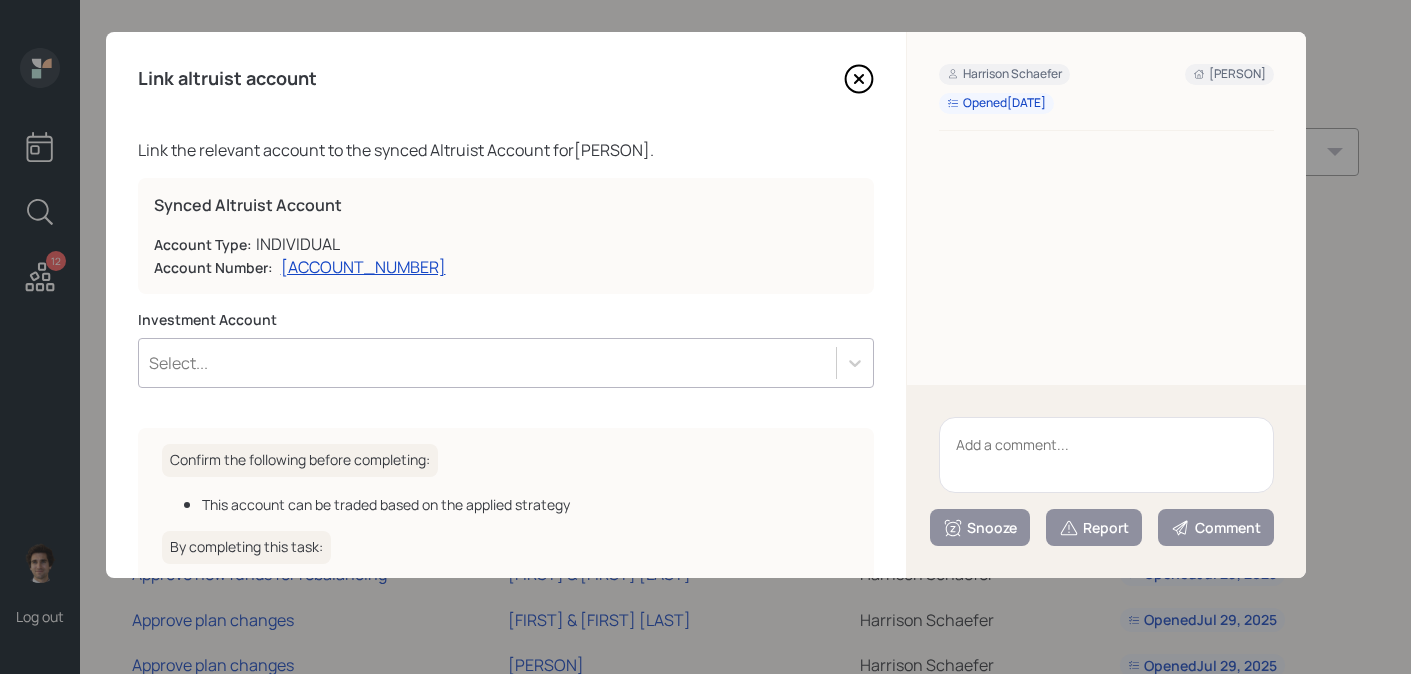 click at bounding box center [1106, 455] 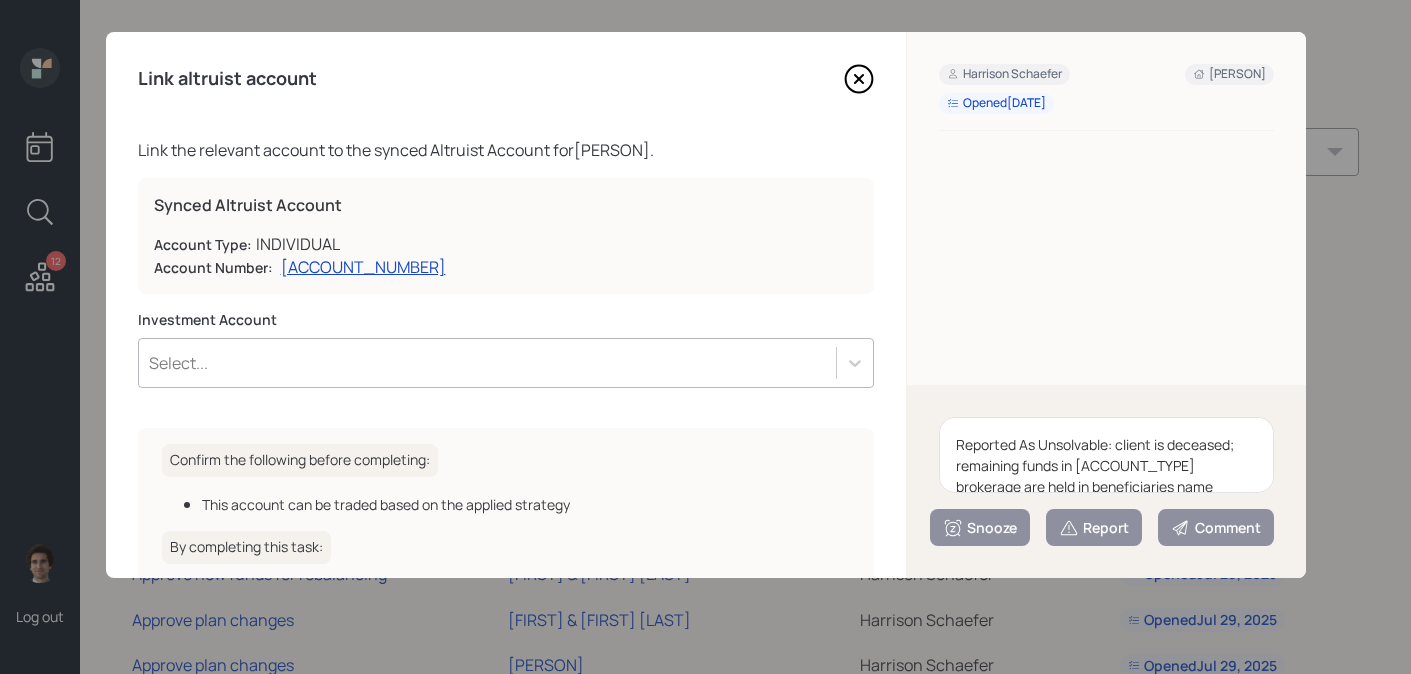 scroll, scrollTop: 25, scrollLeft: 0, axis: vertical 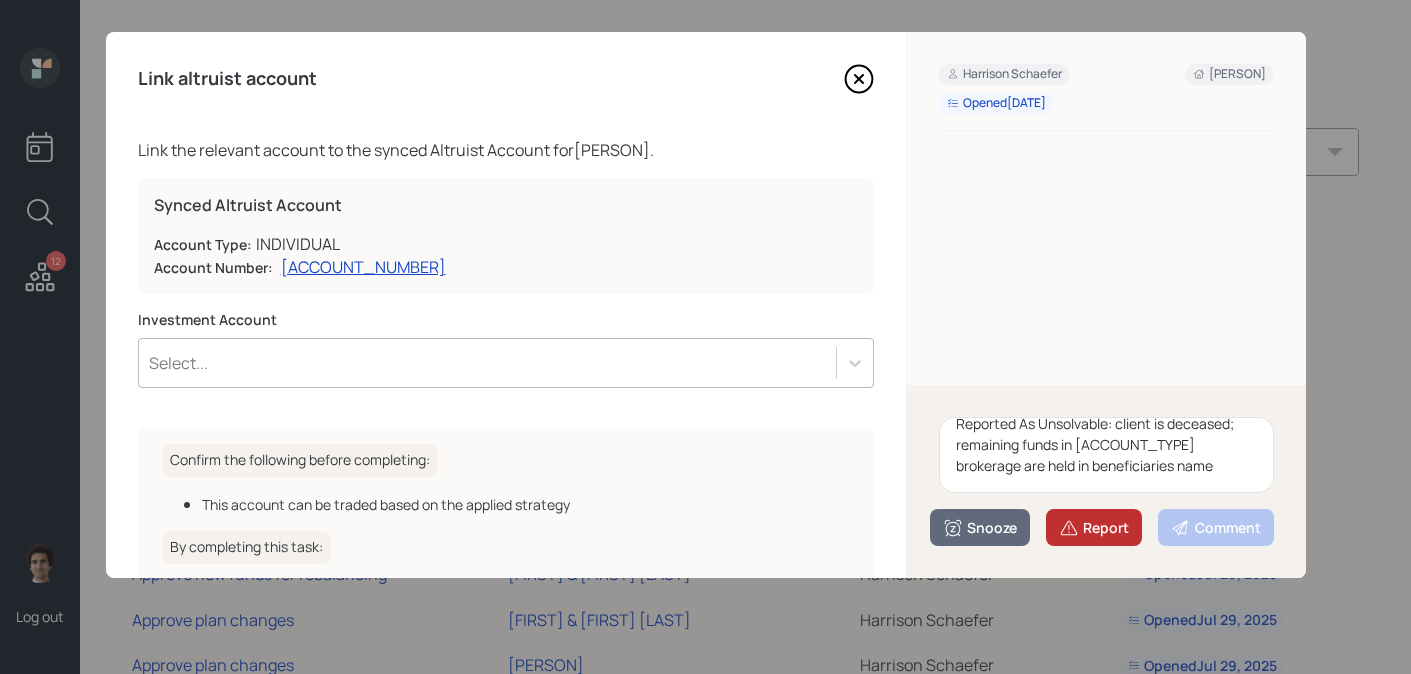 type on "Reported As Unsolvable: client is deceased; remaining funds in [ACCOUNT_TYPE] brokerage are held in beneficiaries name" 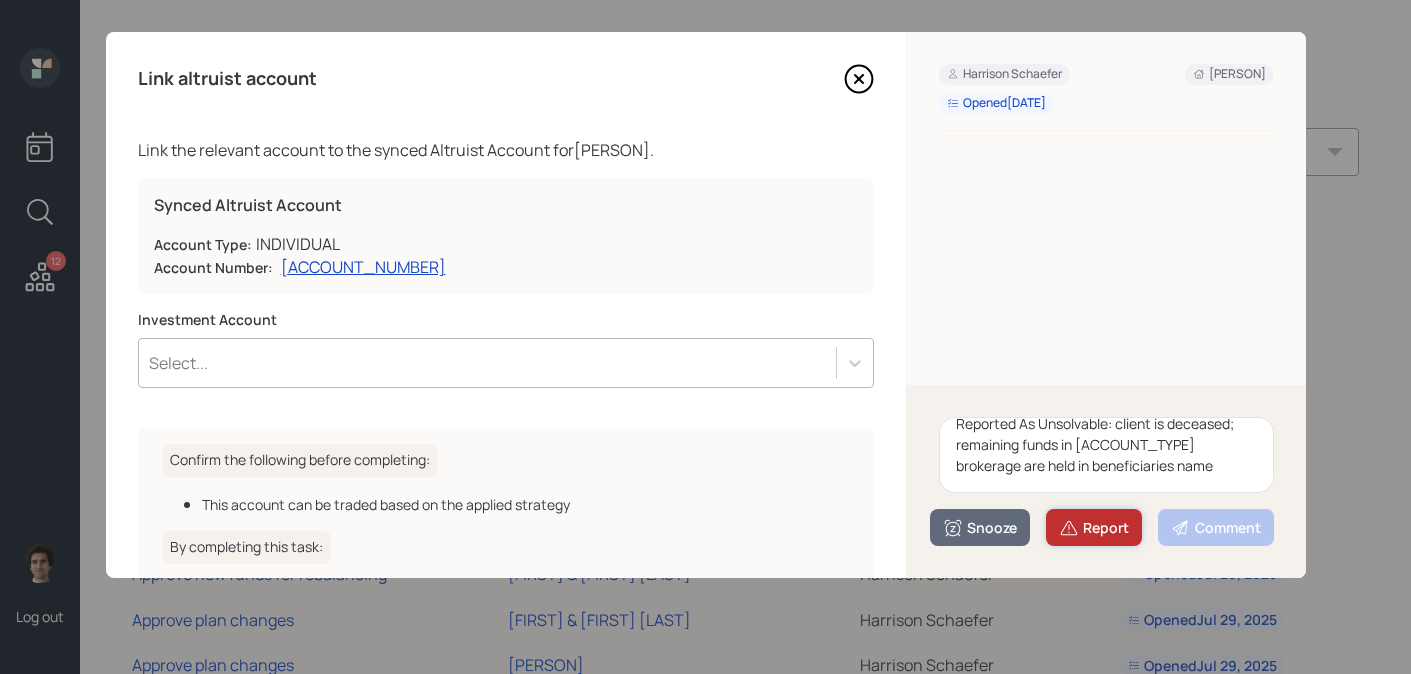 click on "Report" at bounding box center (1094, 528) 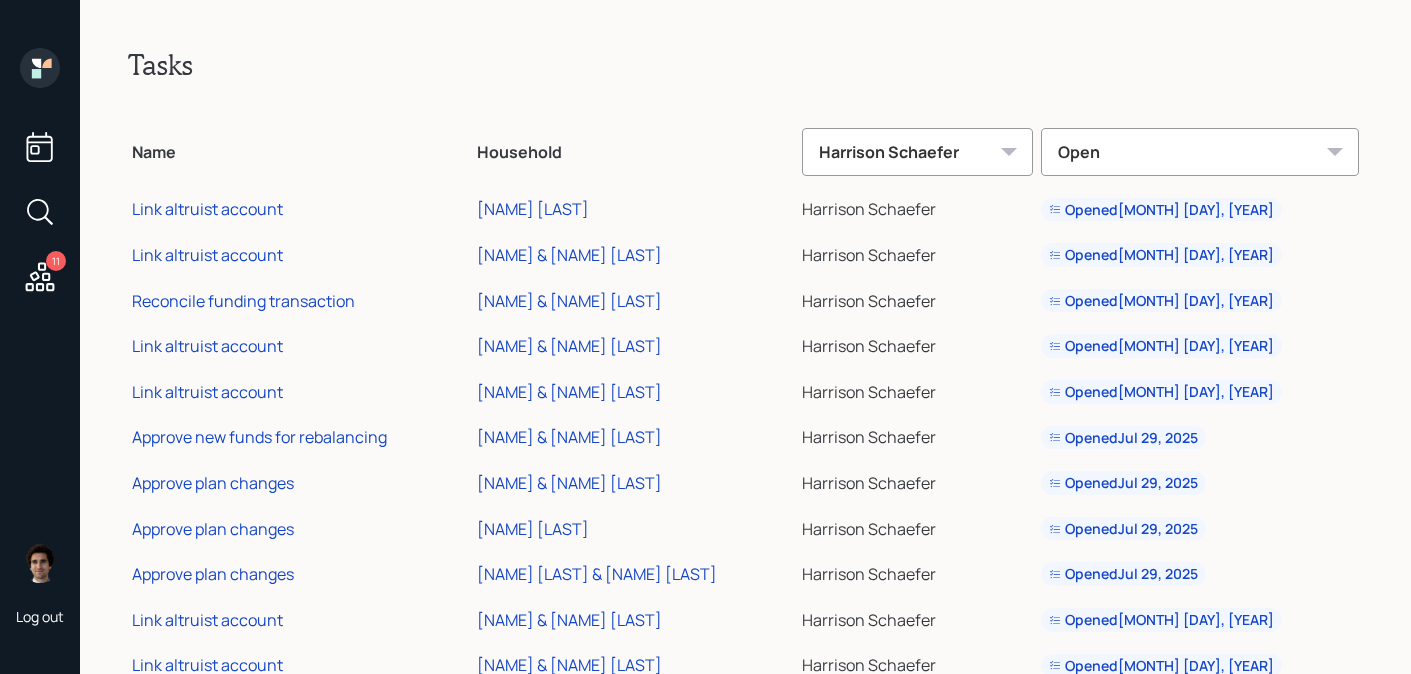 scroll, scrollTop: 0, scrollLeft: 0, axis: both 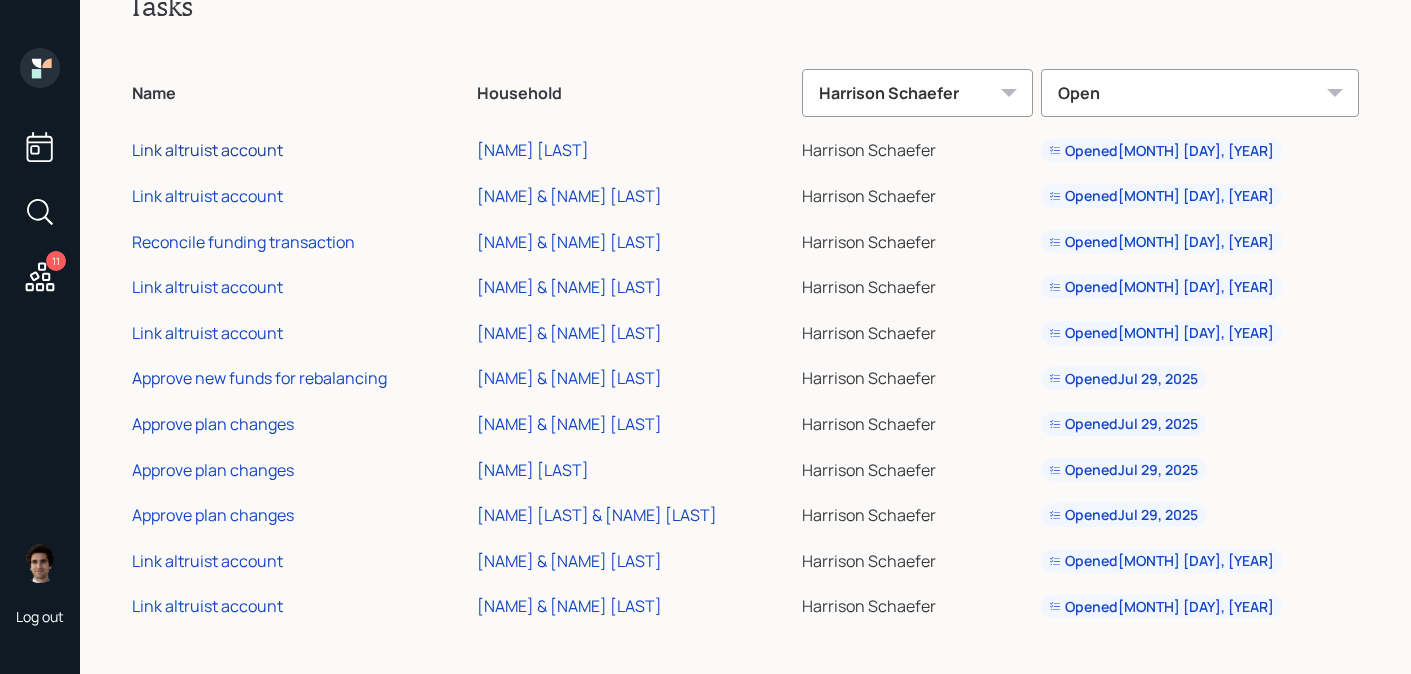 click on "Link altruist account" at bounding box center (207, 150) 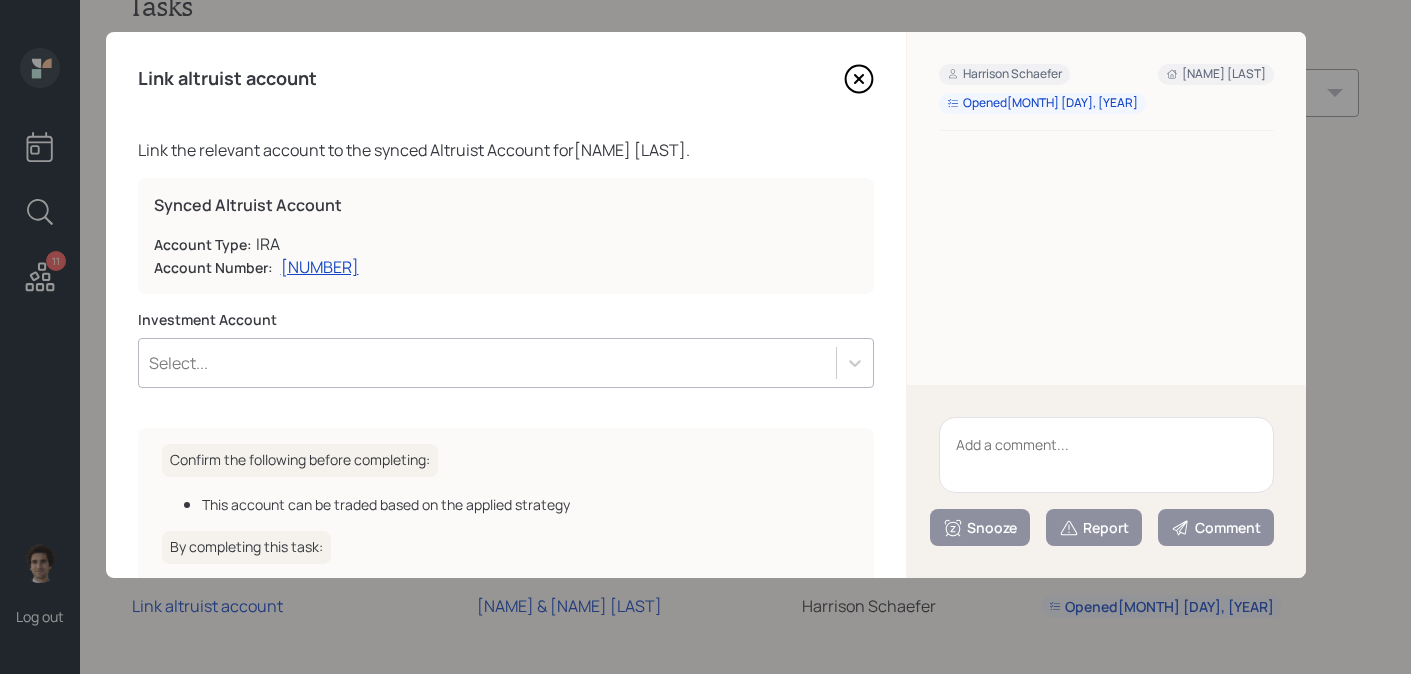 click at bounding box center (1106, 455) 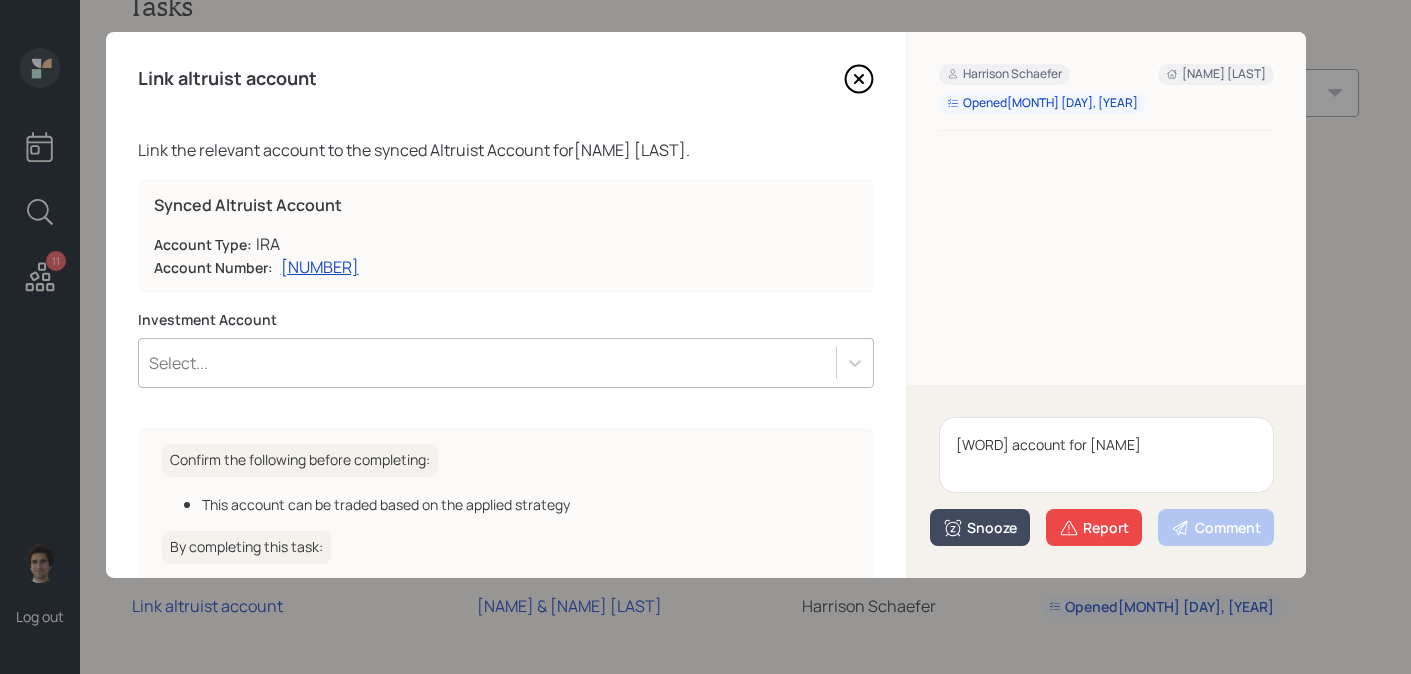 type on "unlinked account for ESG funds" 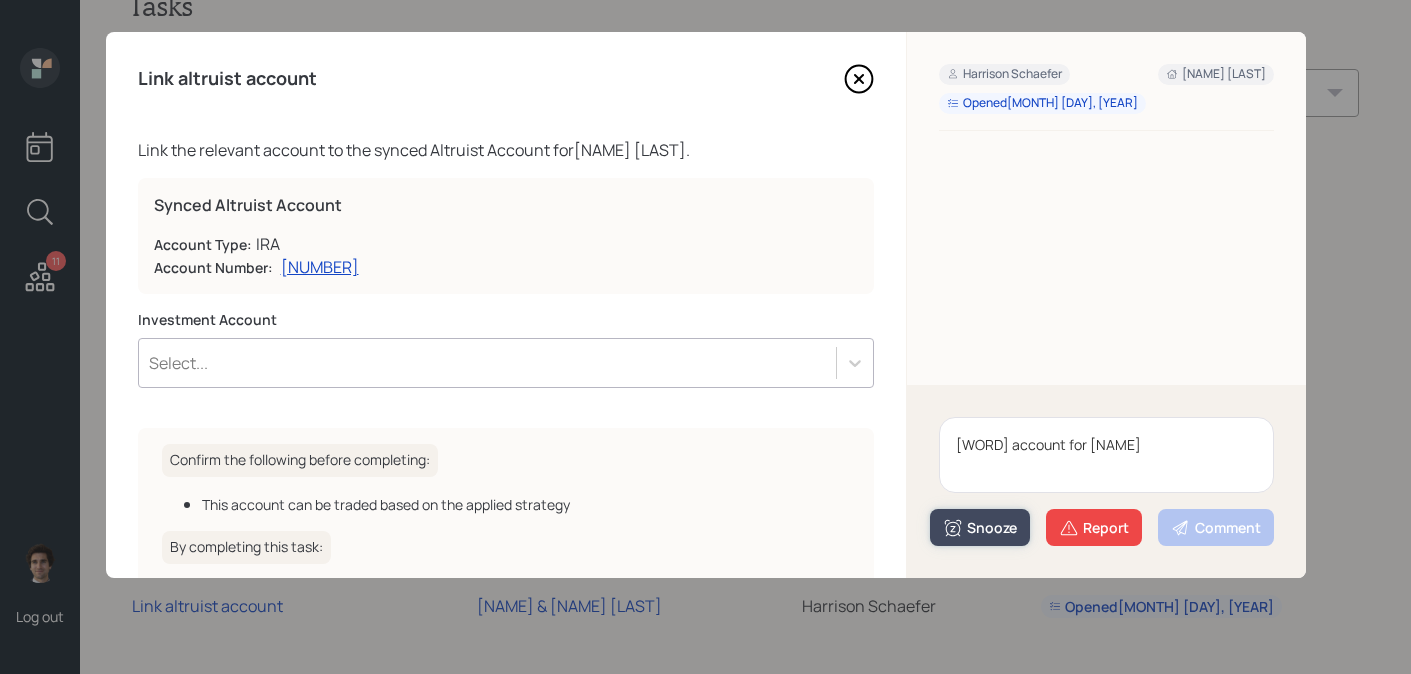 click on "Snooze" at bounding box center [980, 528] 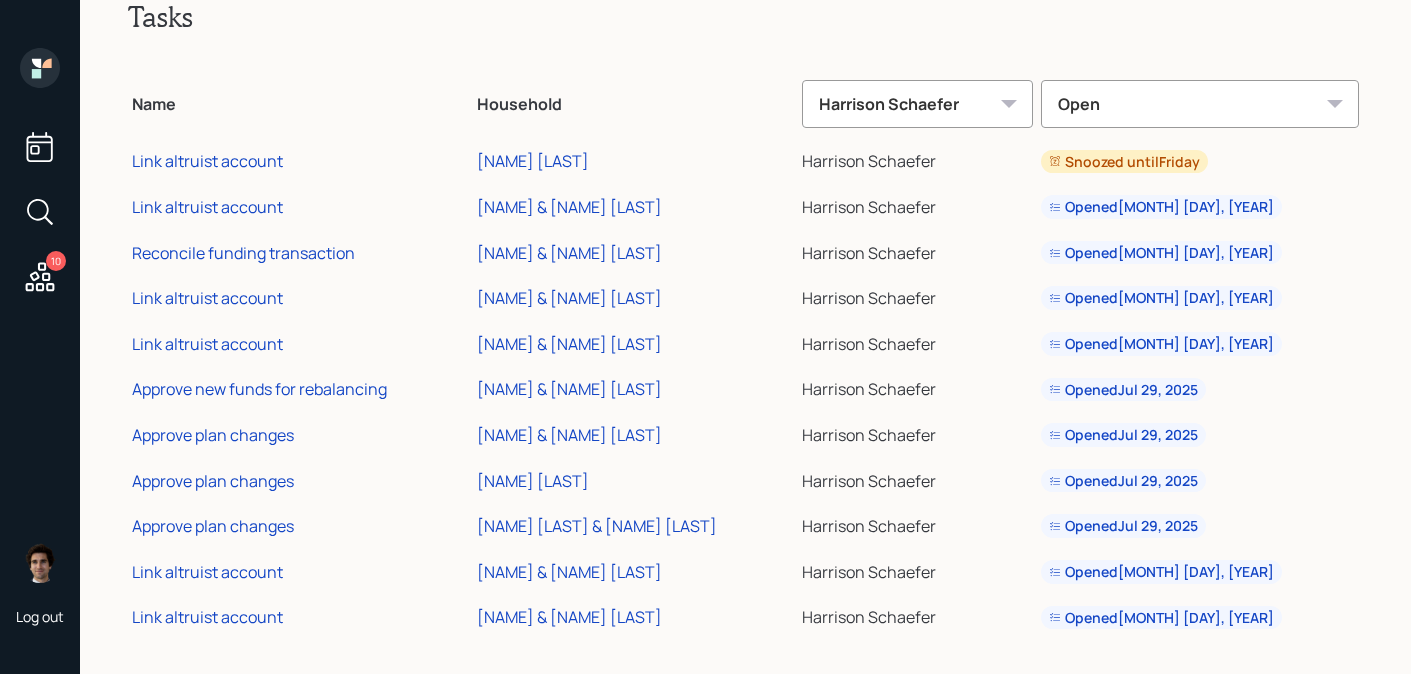 scroll, scrollTop: 50, scrollLeft: 0, axis: vertical 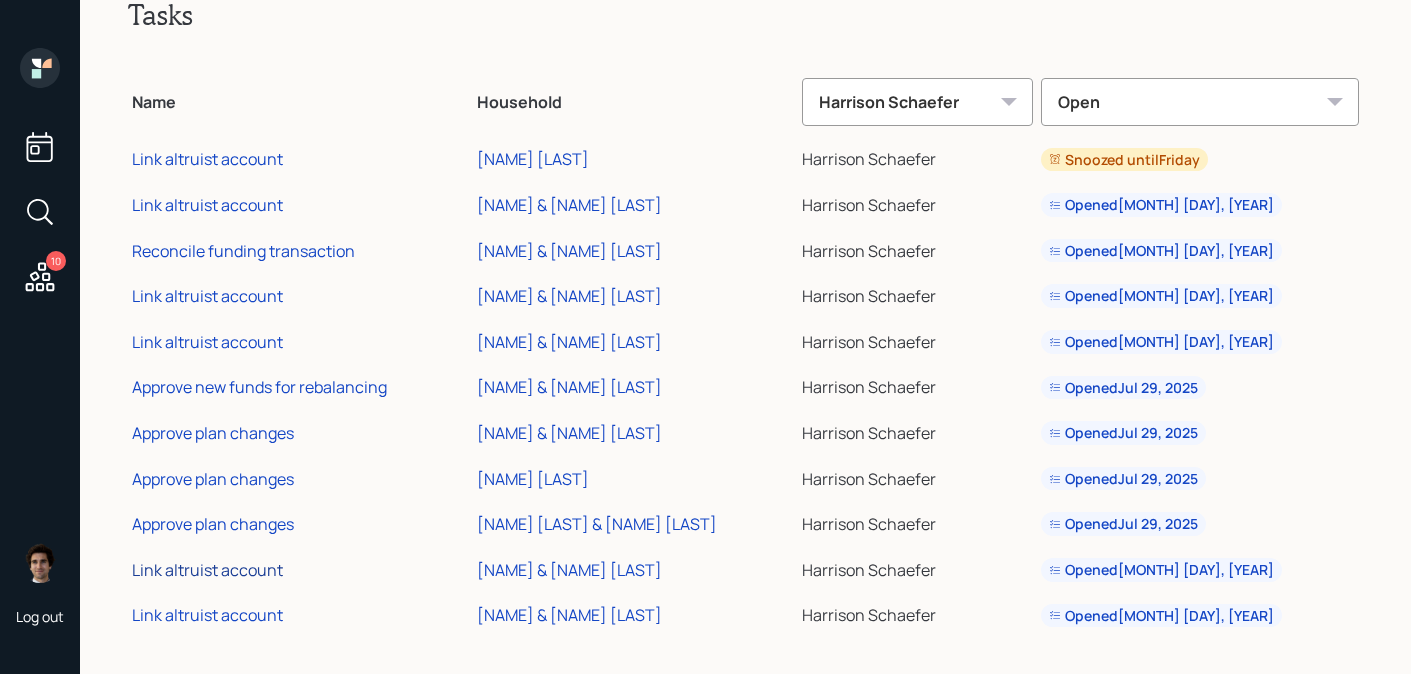 click on "Link altruist account" at bounding box center [207, 570] 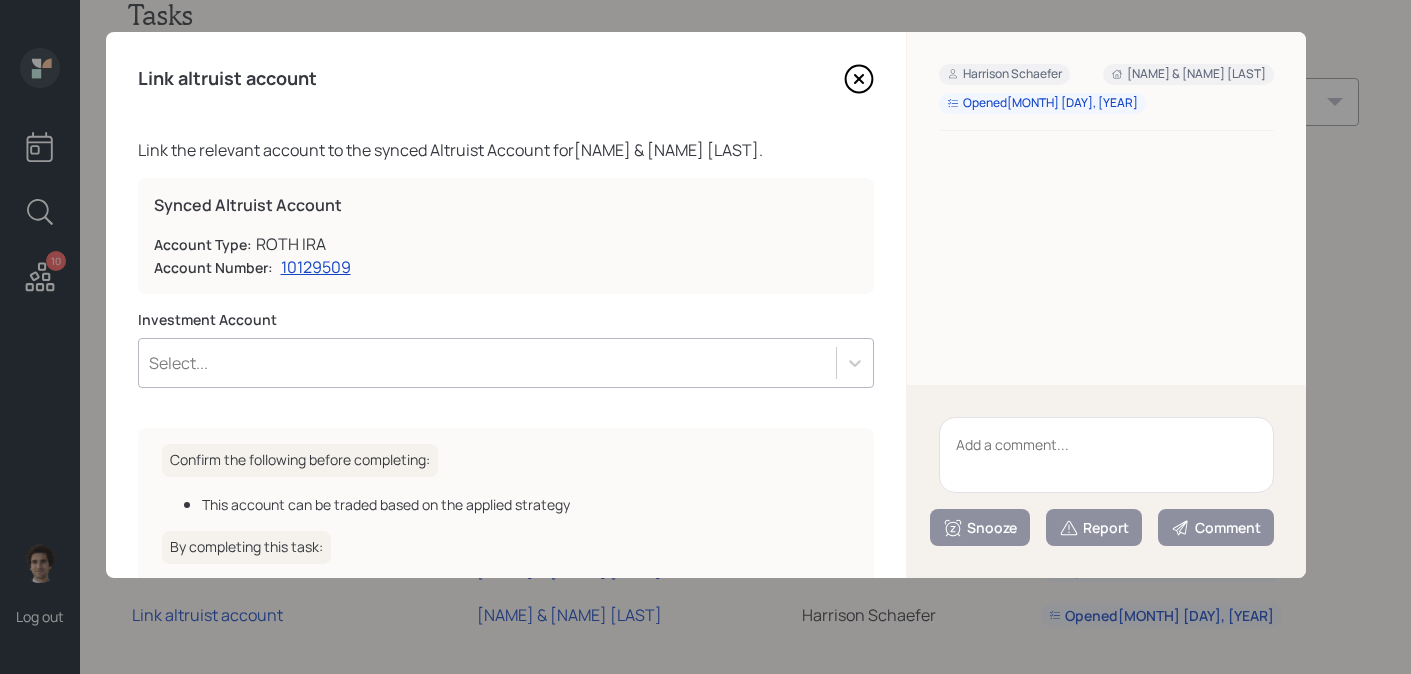 click on "Select..." at bounding box center (487, 363) 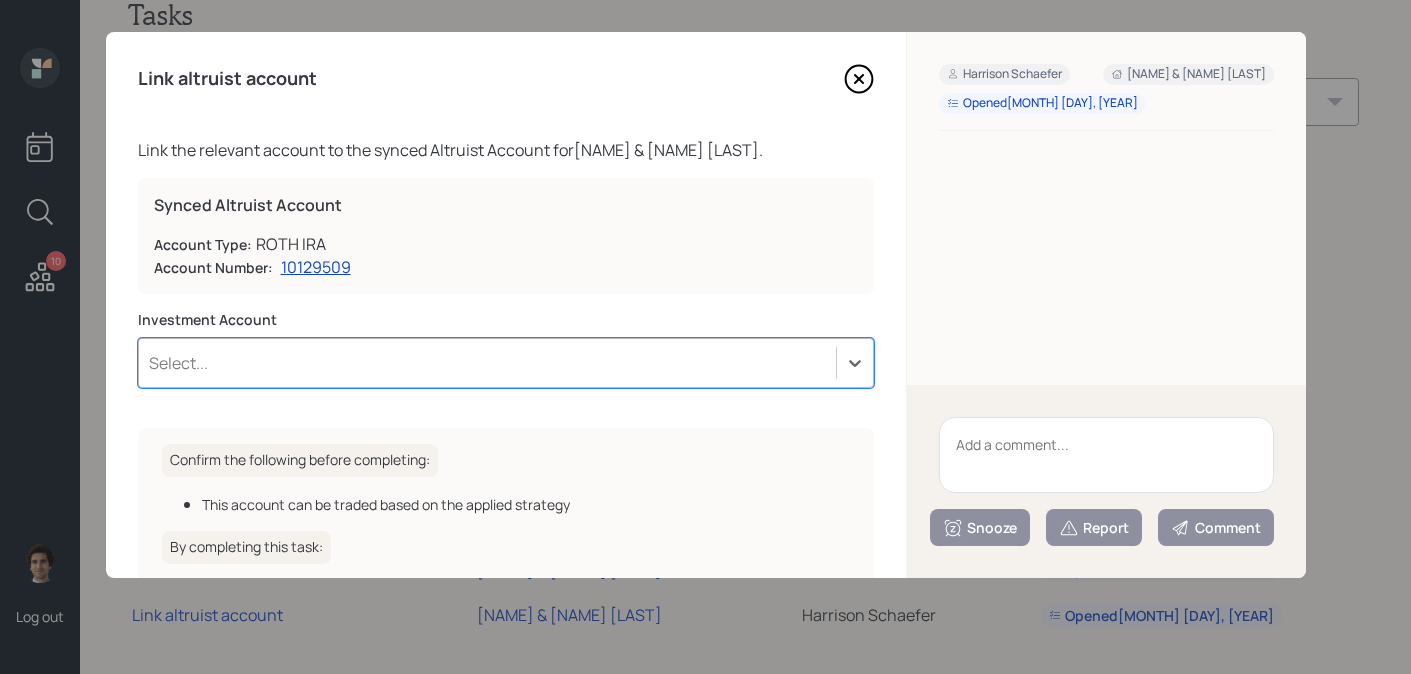 click on "Select..." at bounding box center (487, 363) 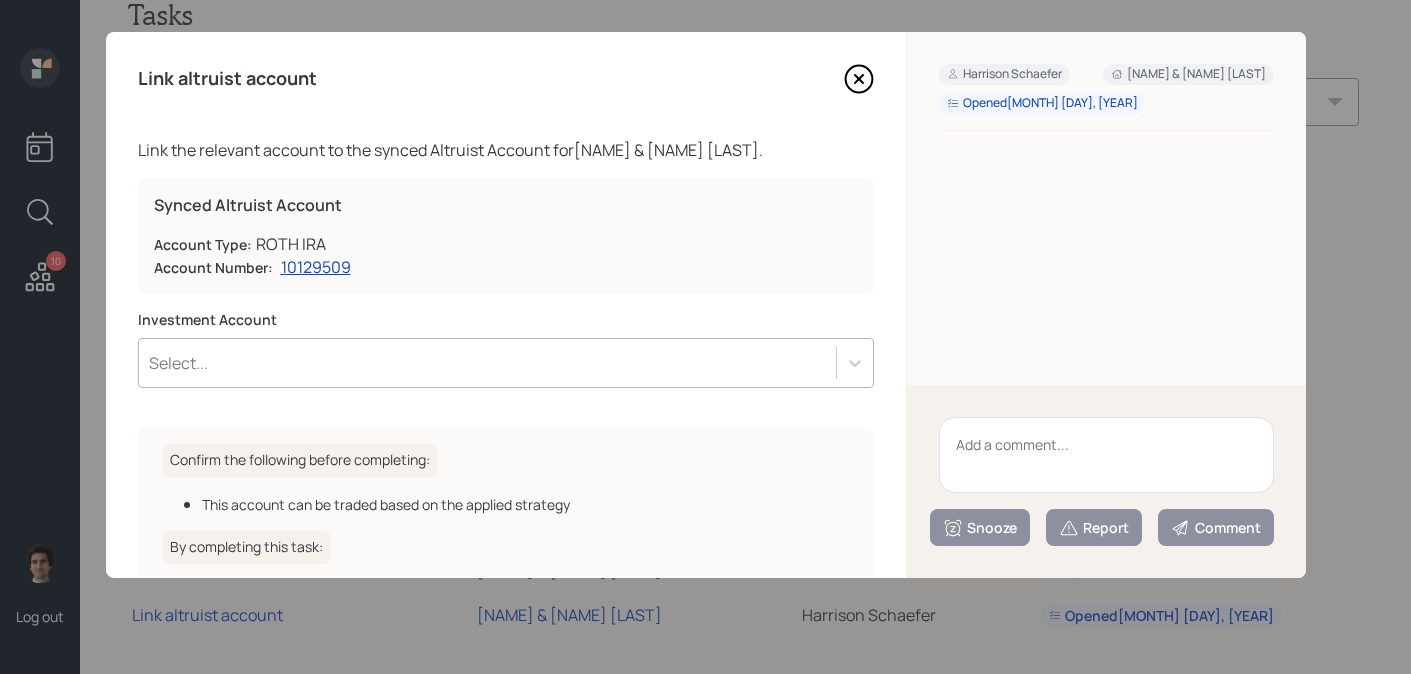 click 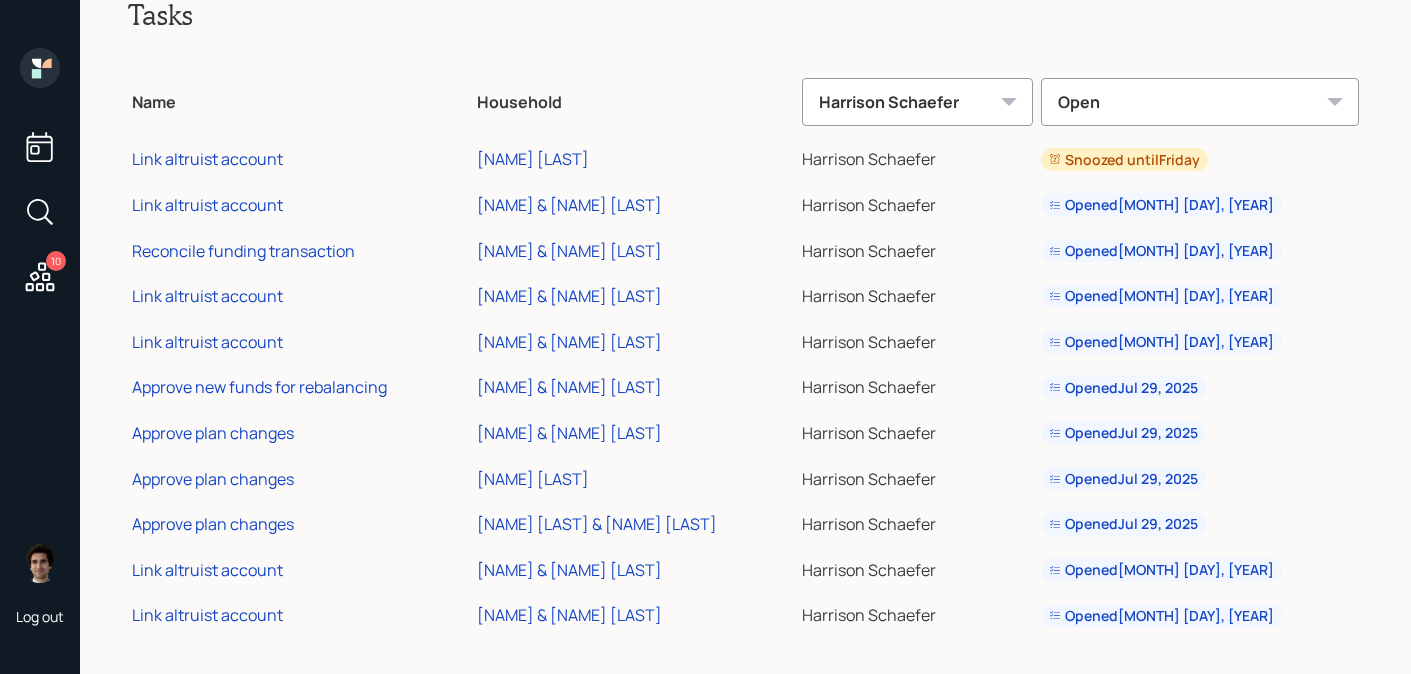 click on "[FIRST] & [FIRST] [LAST]" at bounding box center (635, 567) 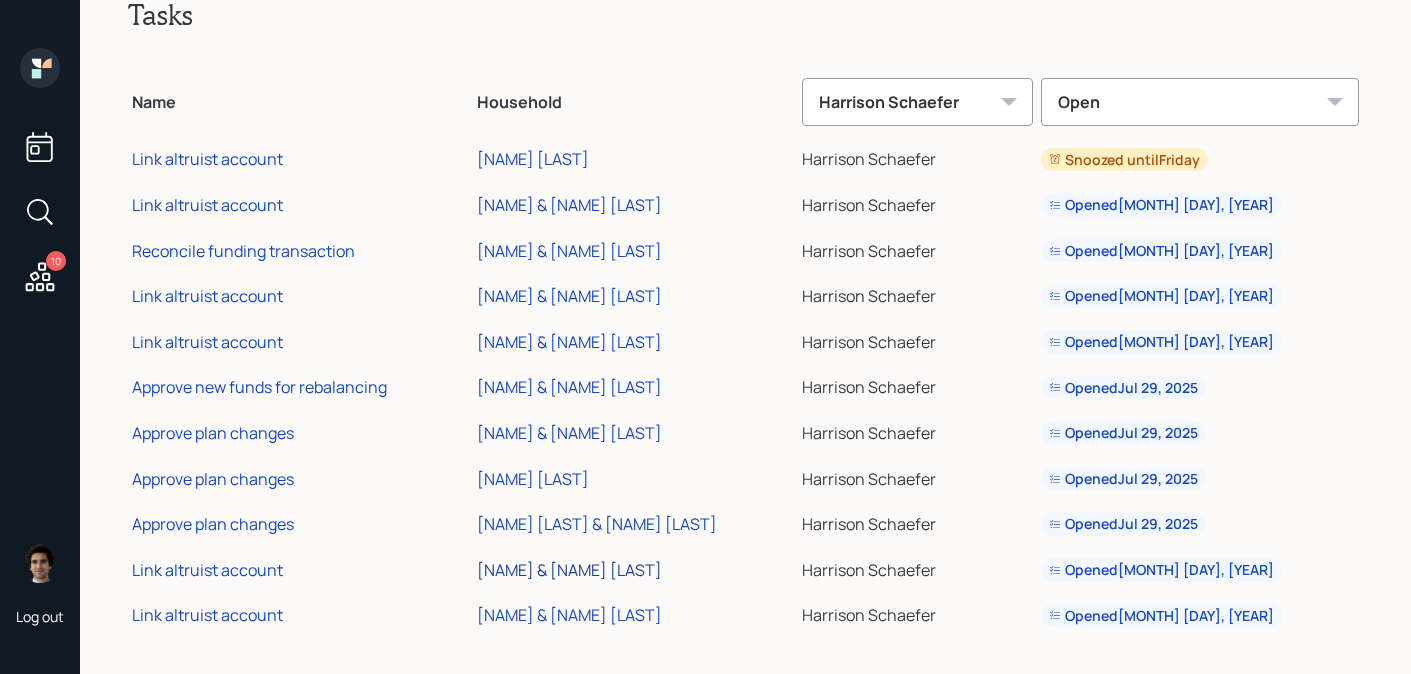 click on "[FIRST] & [FIRST] [LAST]" at bounding box center [569, 570] 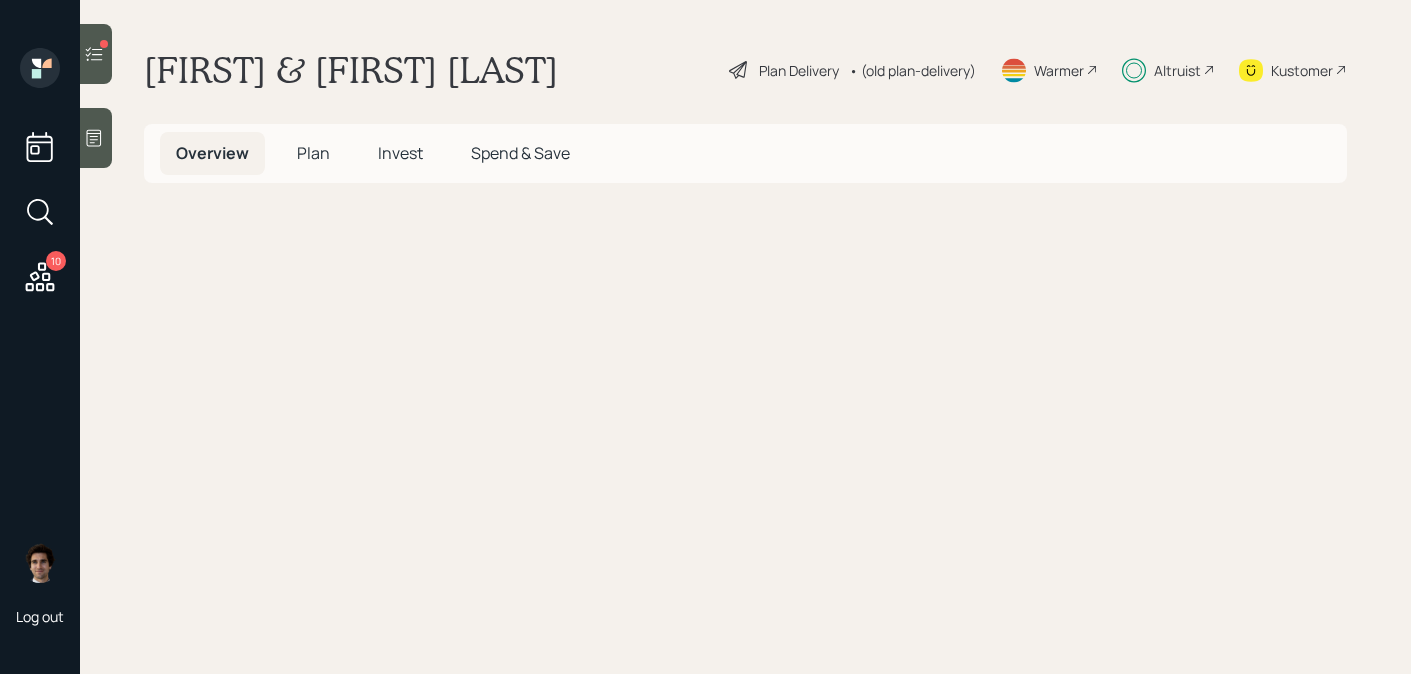 scroll, scrollTop: 0, scrollLeft: 0, axis: both 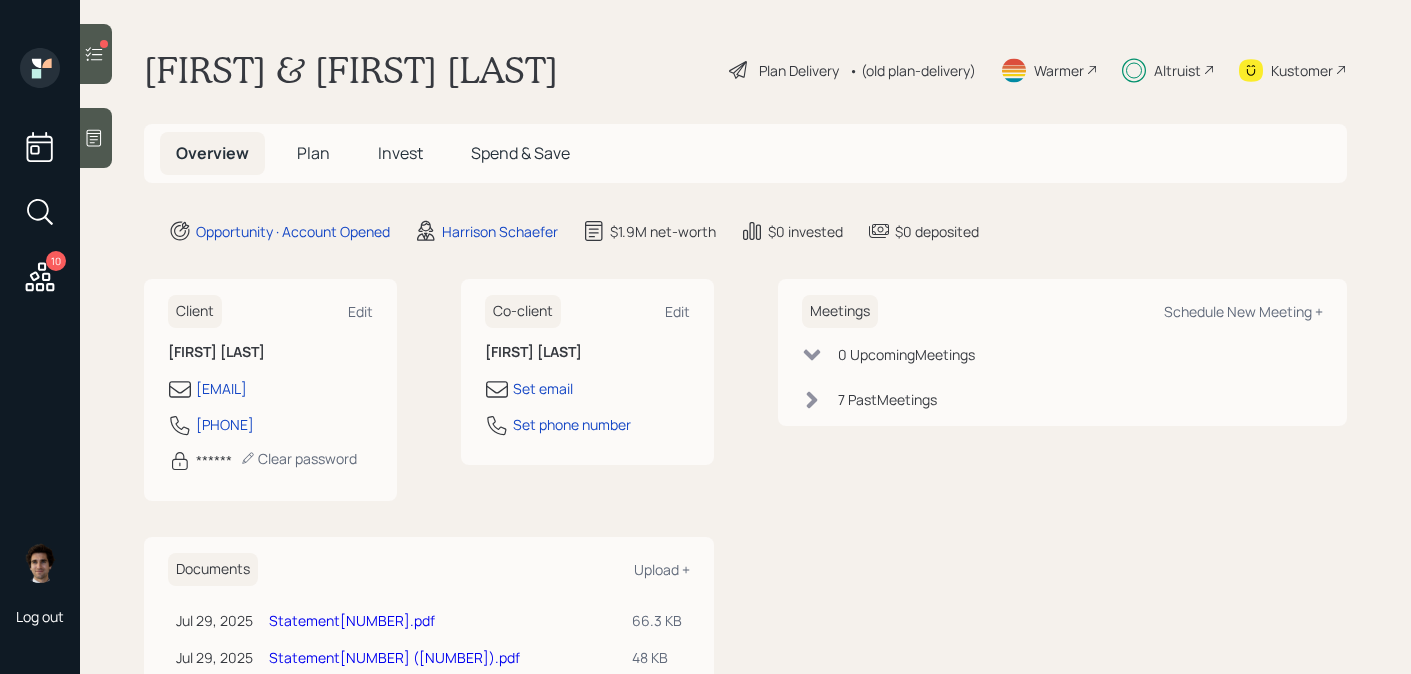 click on "Invest" at bounding box center (400, 153) 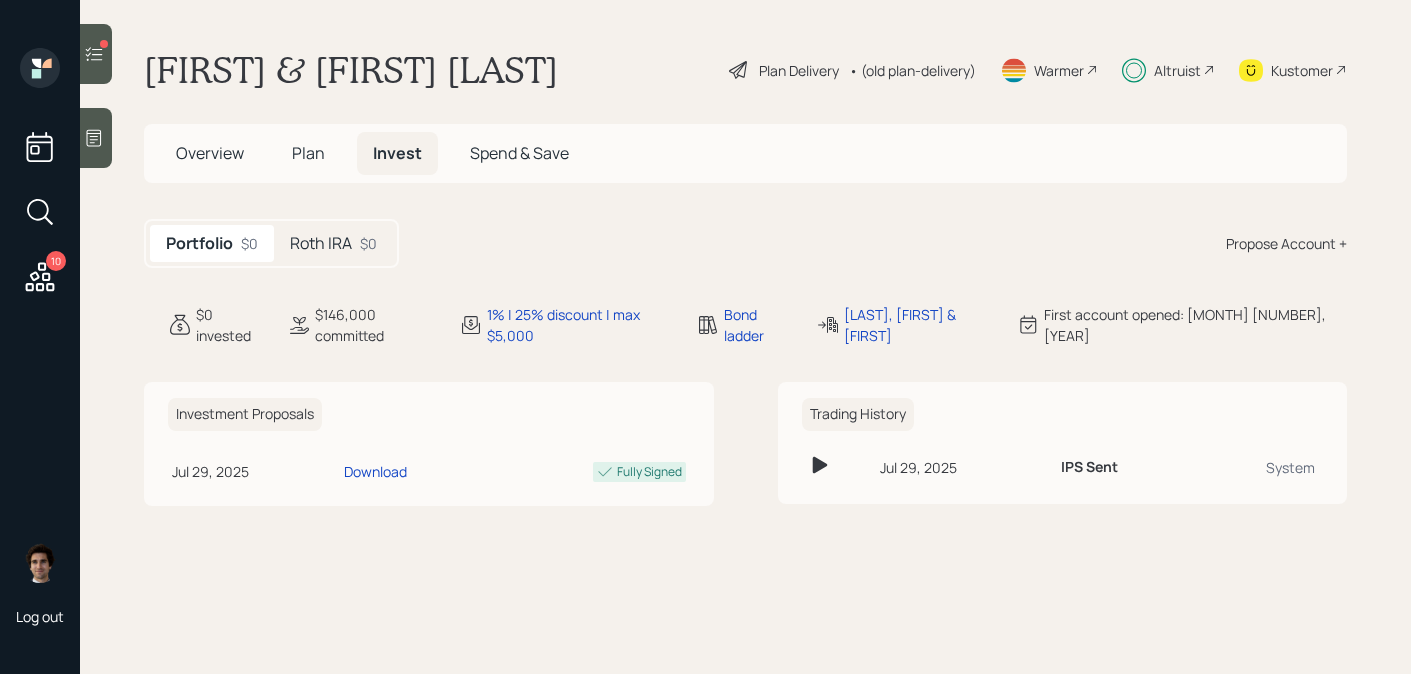 click on "Roth IRA $0" at bounding box center [333, 243] 